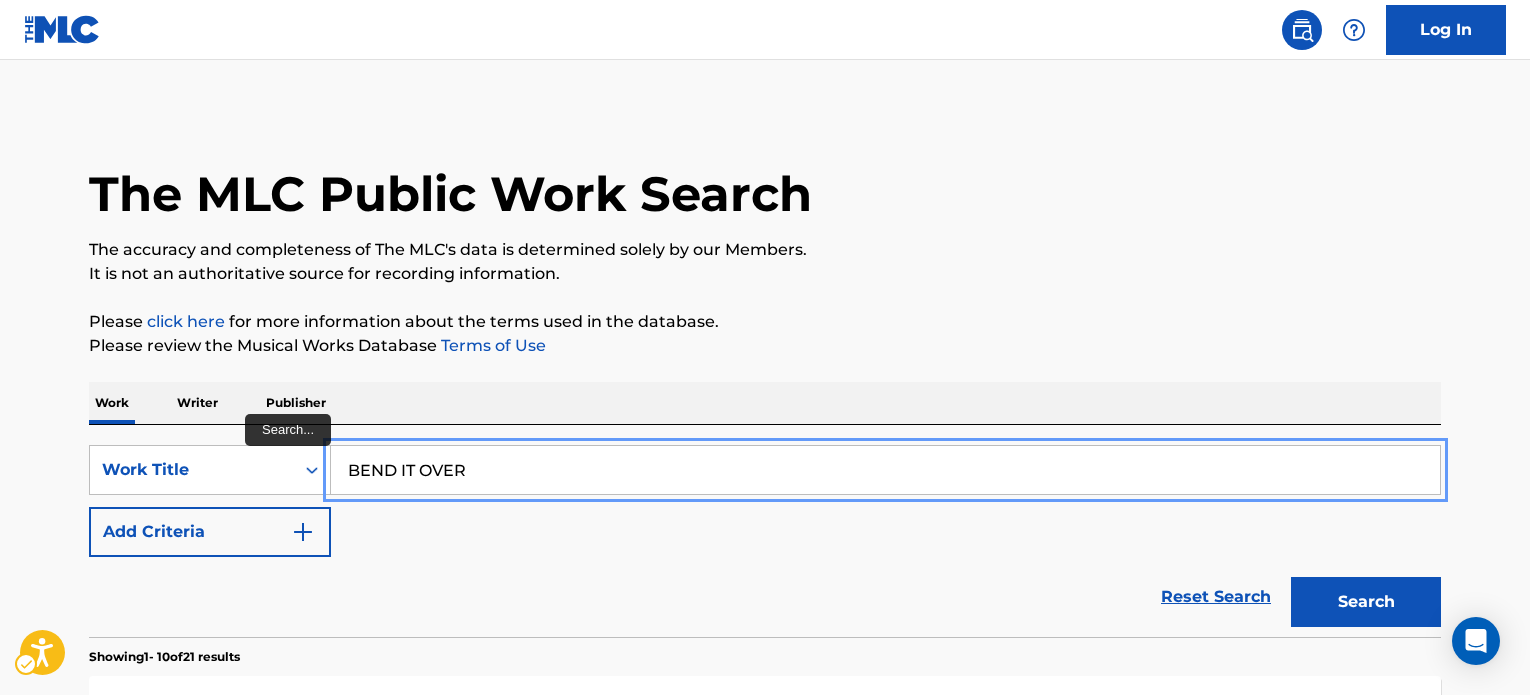 scroll, scrollTop: 124, scrollLeft: 0, axis: vertical 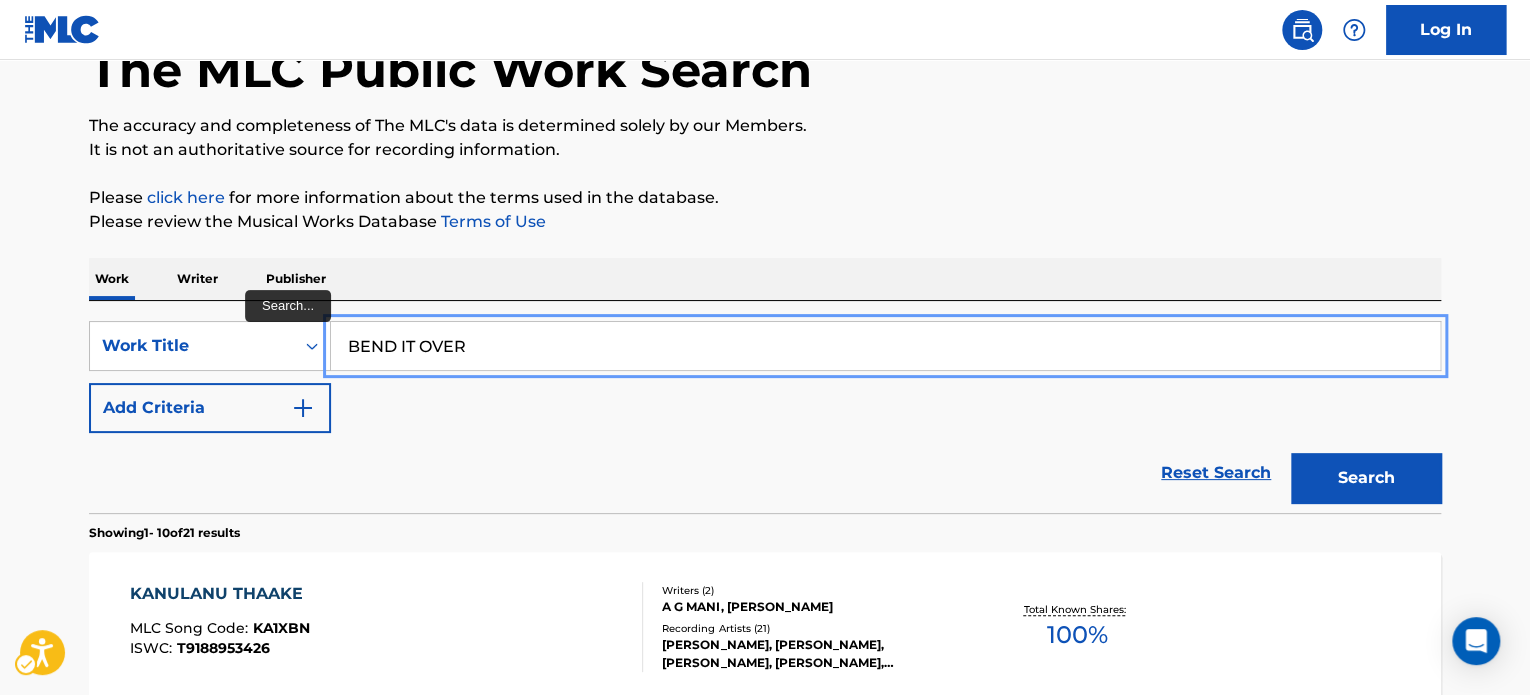 click on "BEND IT OVER" at bounding box center [885, 346] 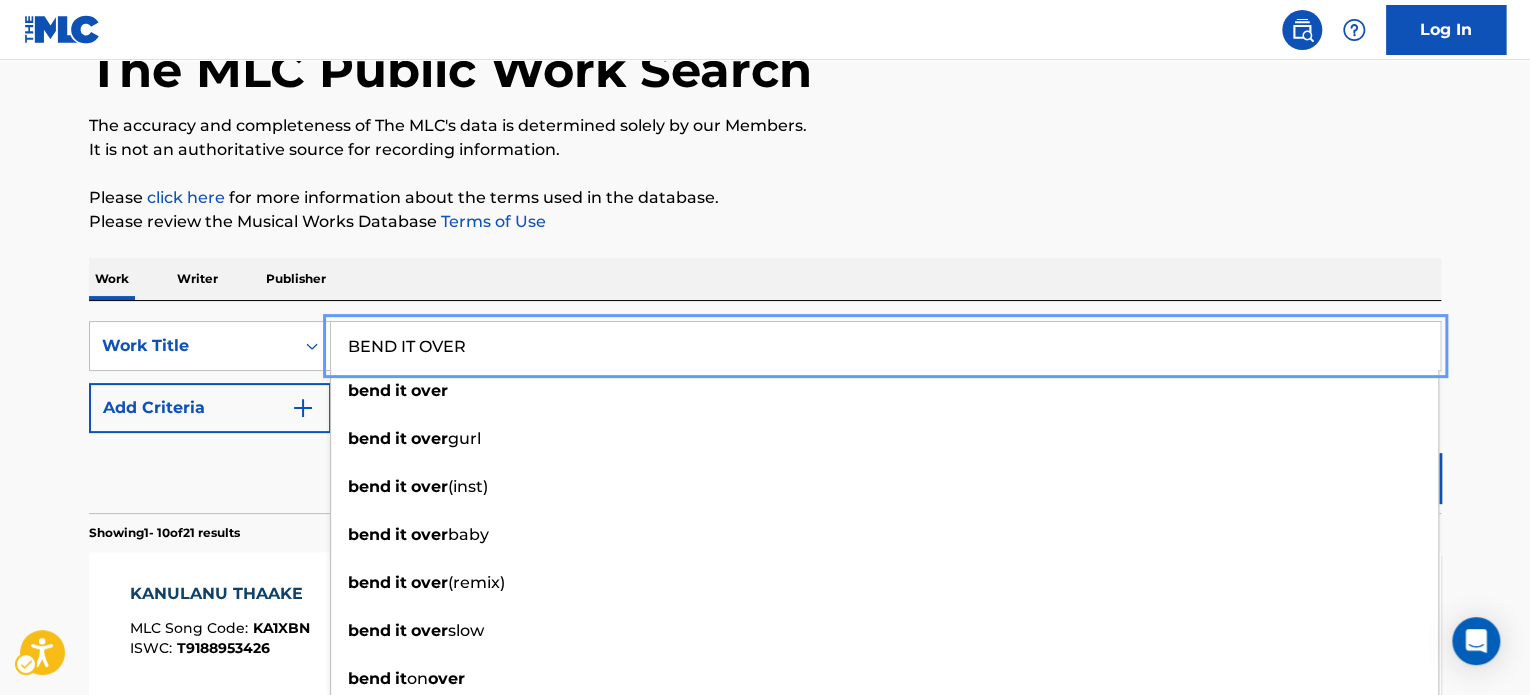 type on "BEND IT OVER" 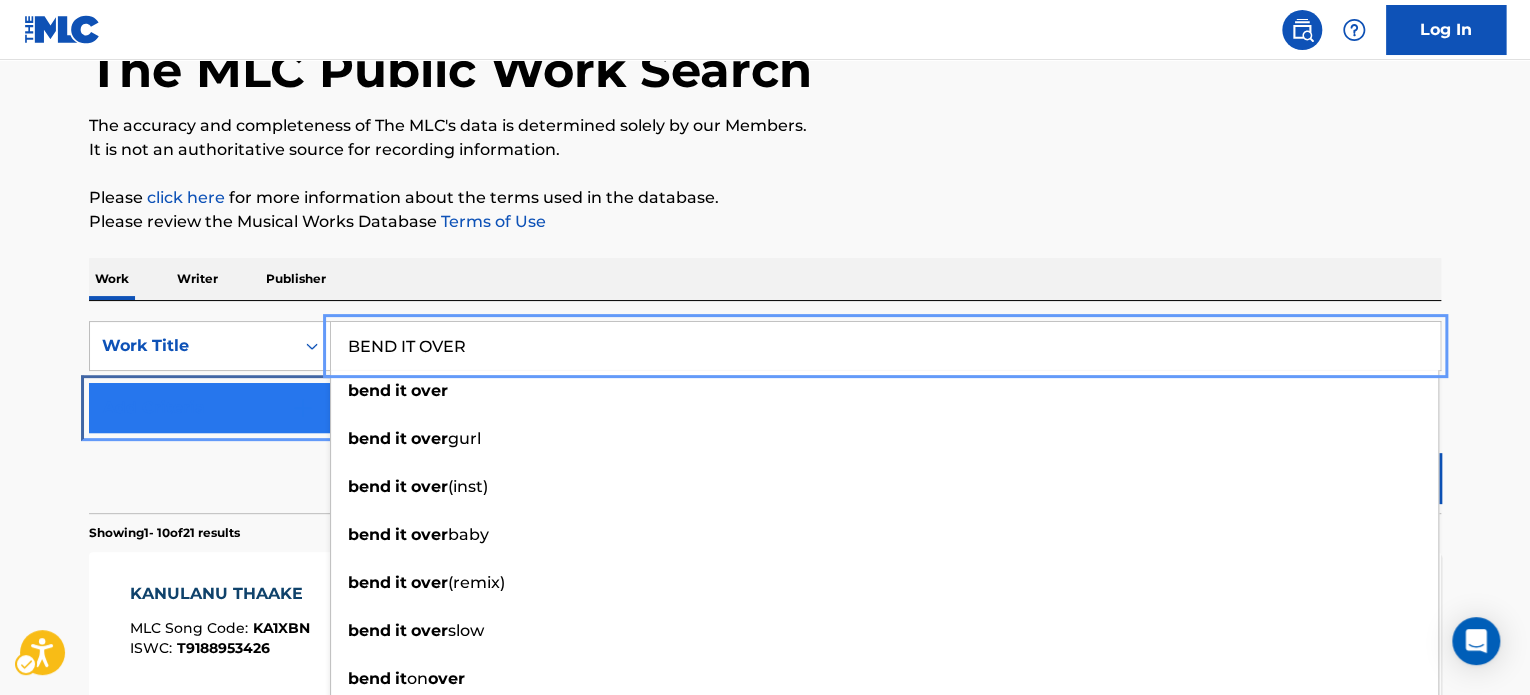 click on "Add Criteria" at bounding box center [210, 408] 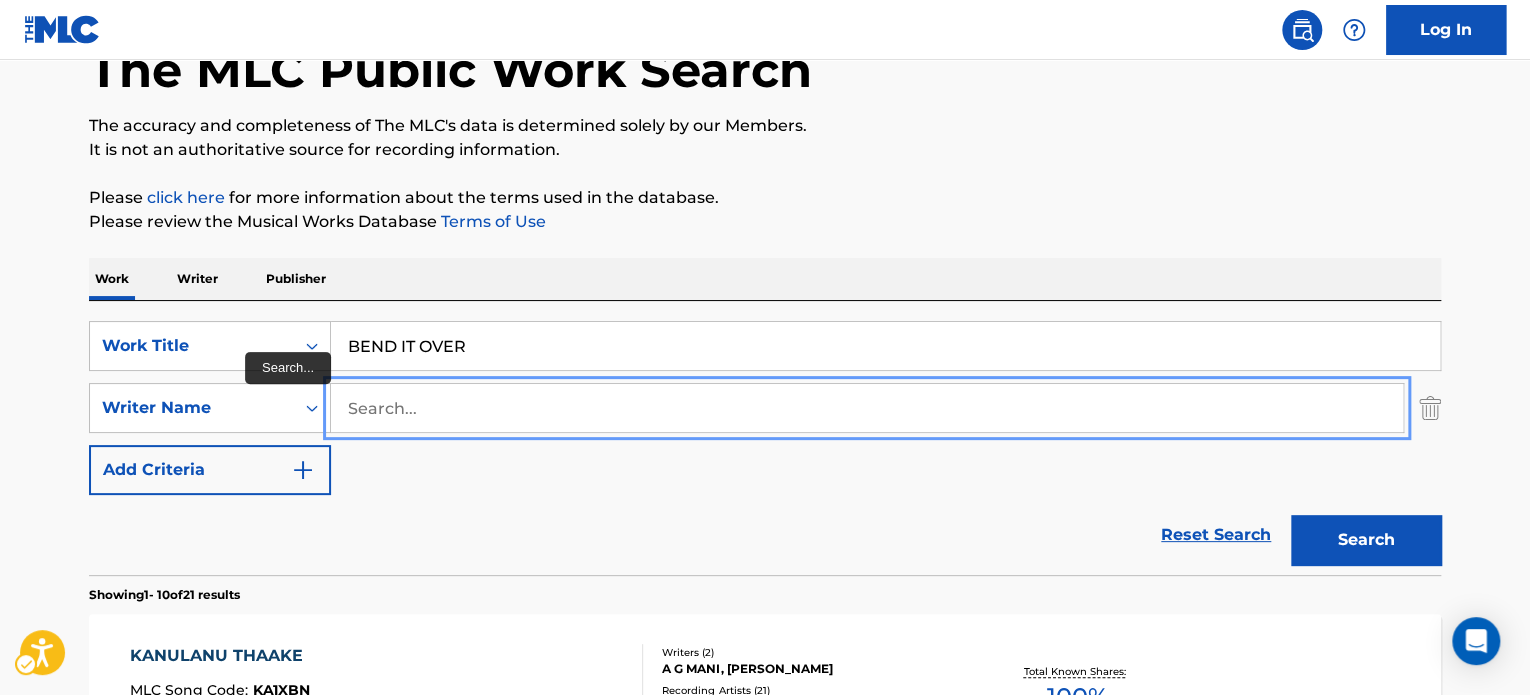 click at bounding box center (867, 408) 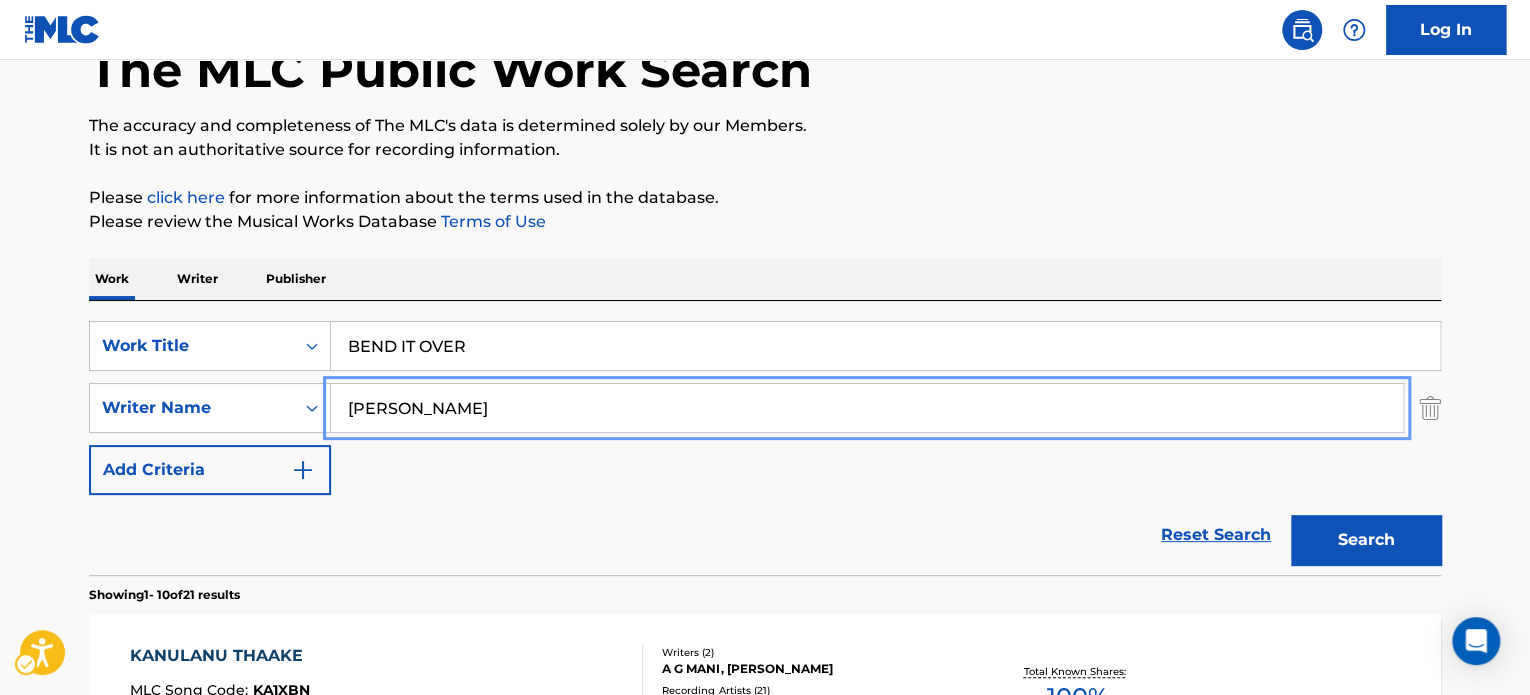type on "[PERSON_NAME]" 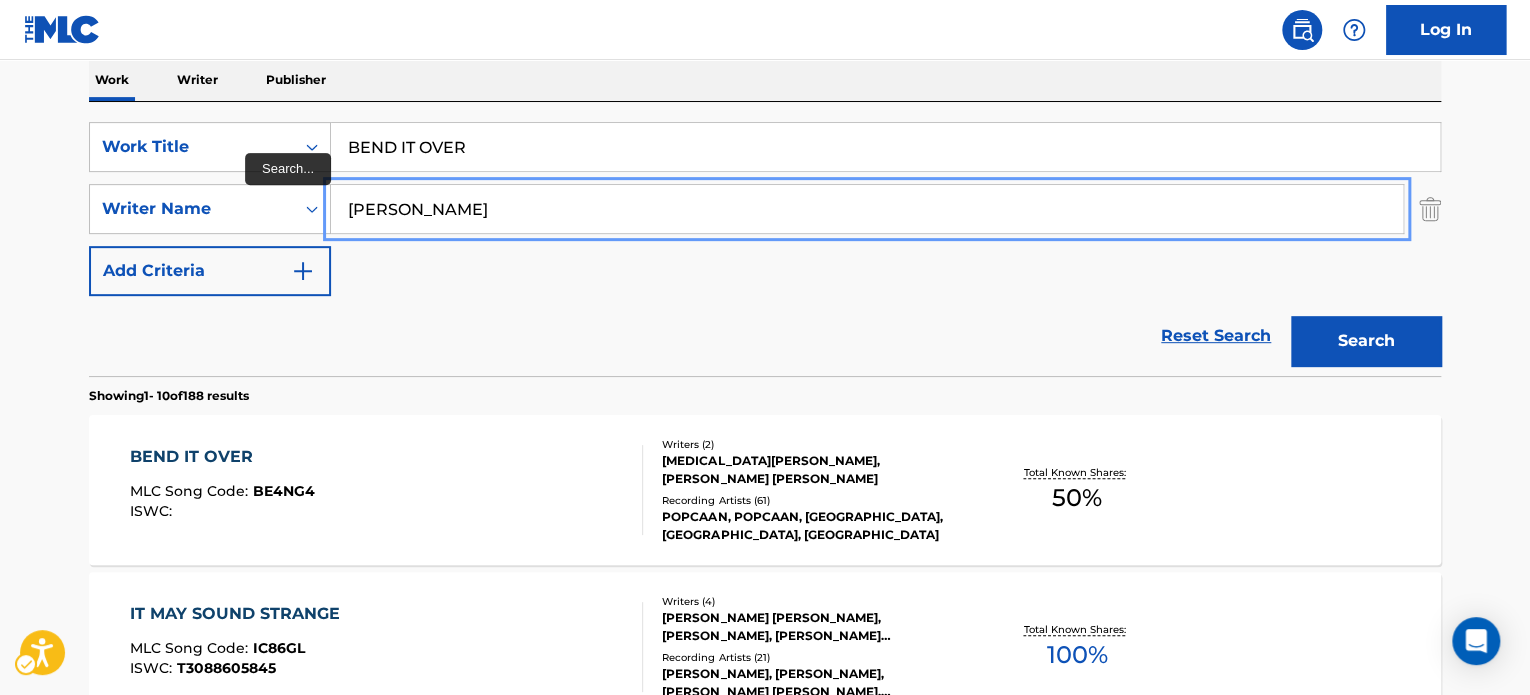 scroll, scrollTop: 324, scrollLeft: 0, axis: vertical 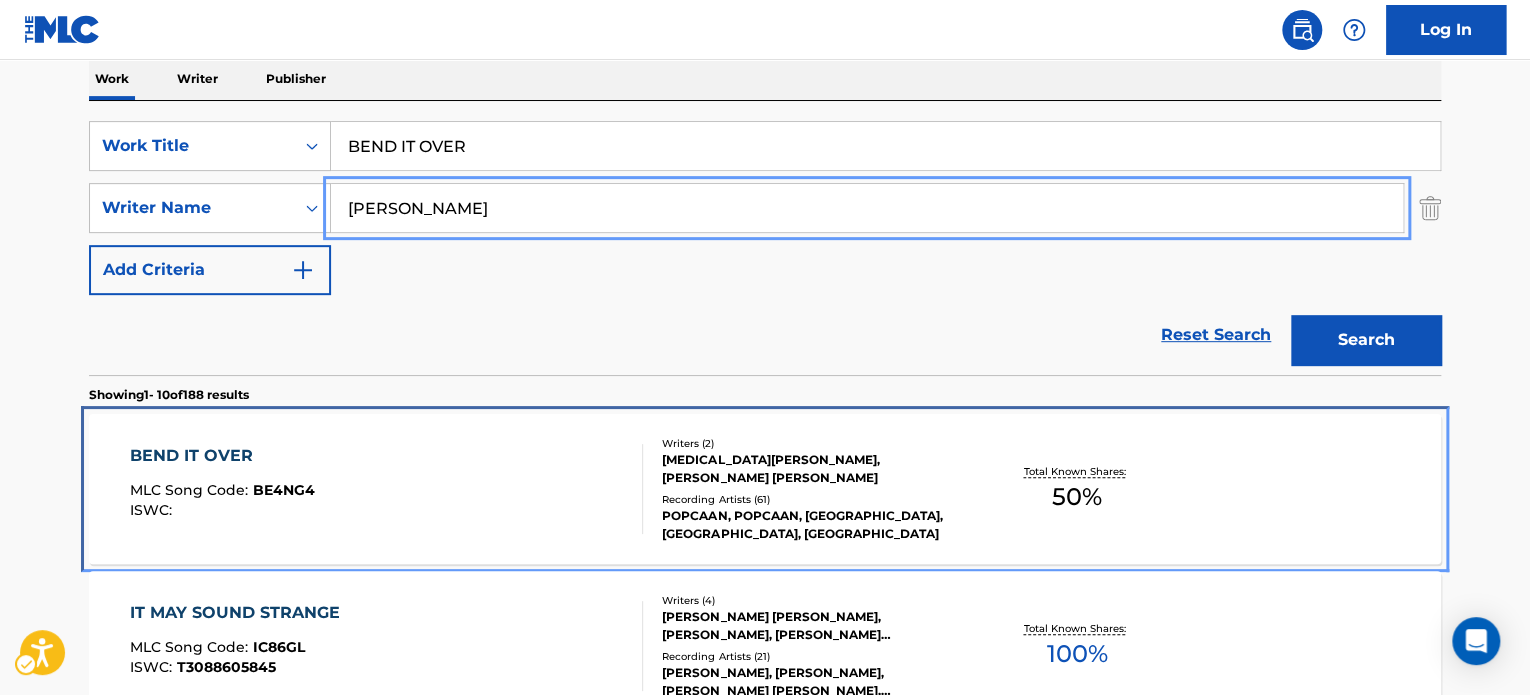 click on "Writers ( 2 ) [MEDICAL_DATA][PERSON_NAME], [PERSON_NAME] [PERSON_NAME] Recording Artists ( 61 ) POPCAAN, [GEOGRAPHIC_DATA], [GEOGRAPHIC_DATA], [GEOGRAPHIC_DATA], [GEOGRAPHIC_DATA]" at bounding box center [803, 489] 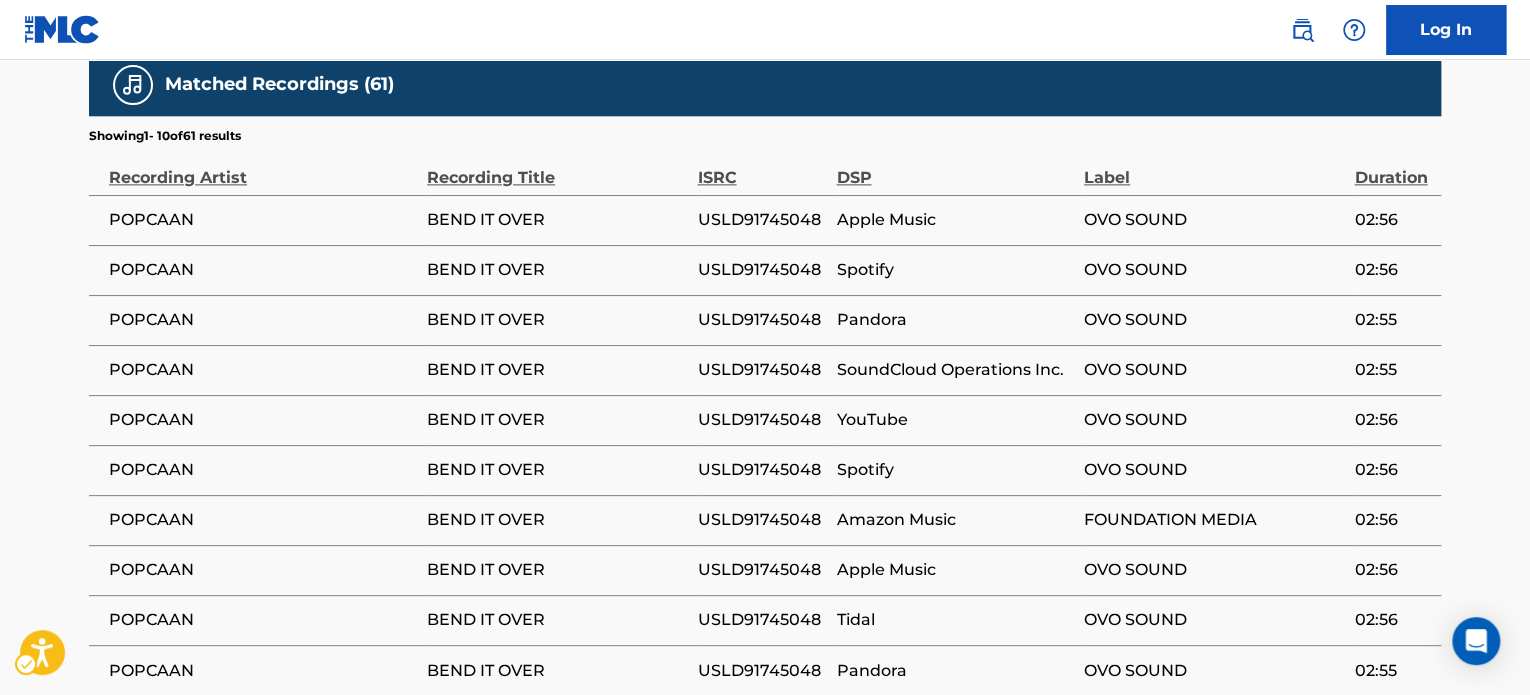 scroll, scrollTop: 1264, scrollLeft: 0, axis: vertical 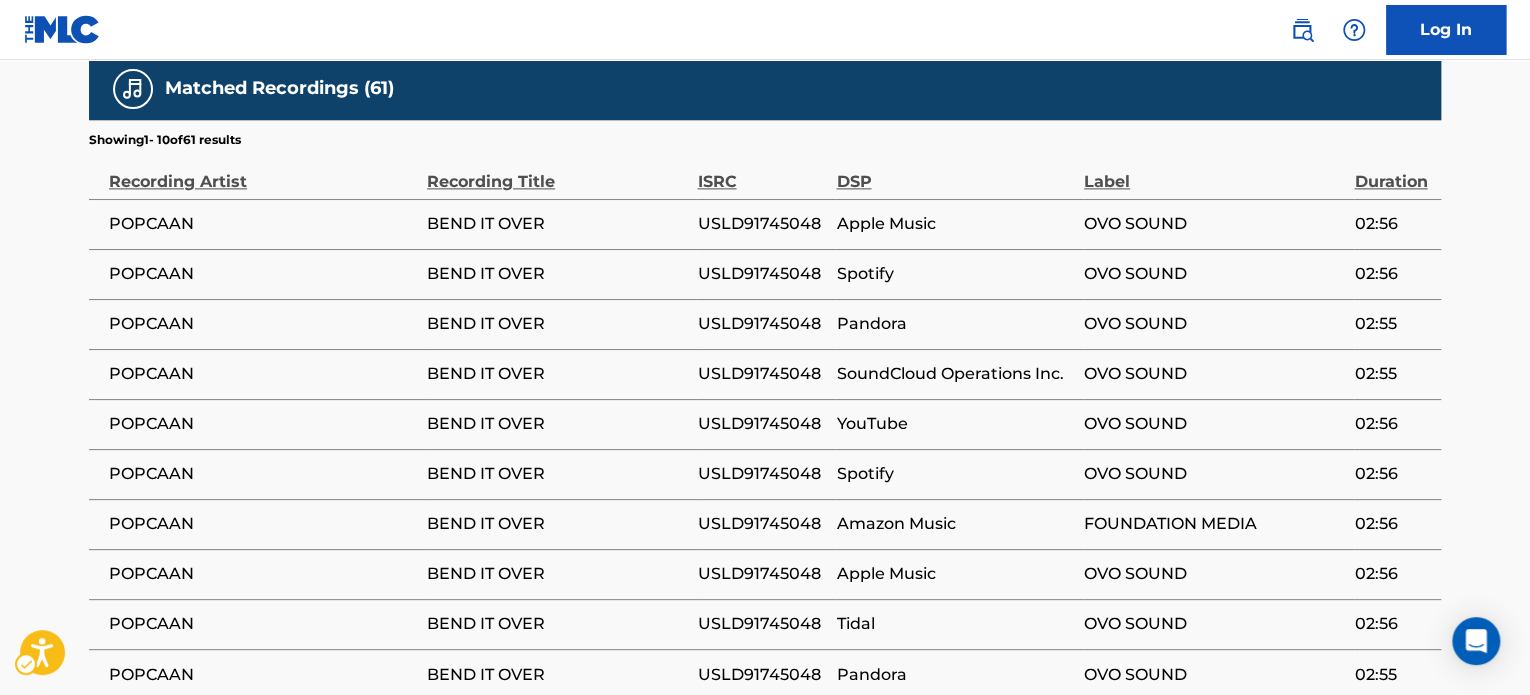 click on "USLD91745048" at bounding box center (766, 224) 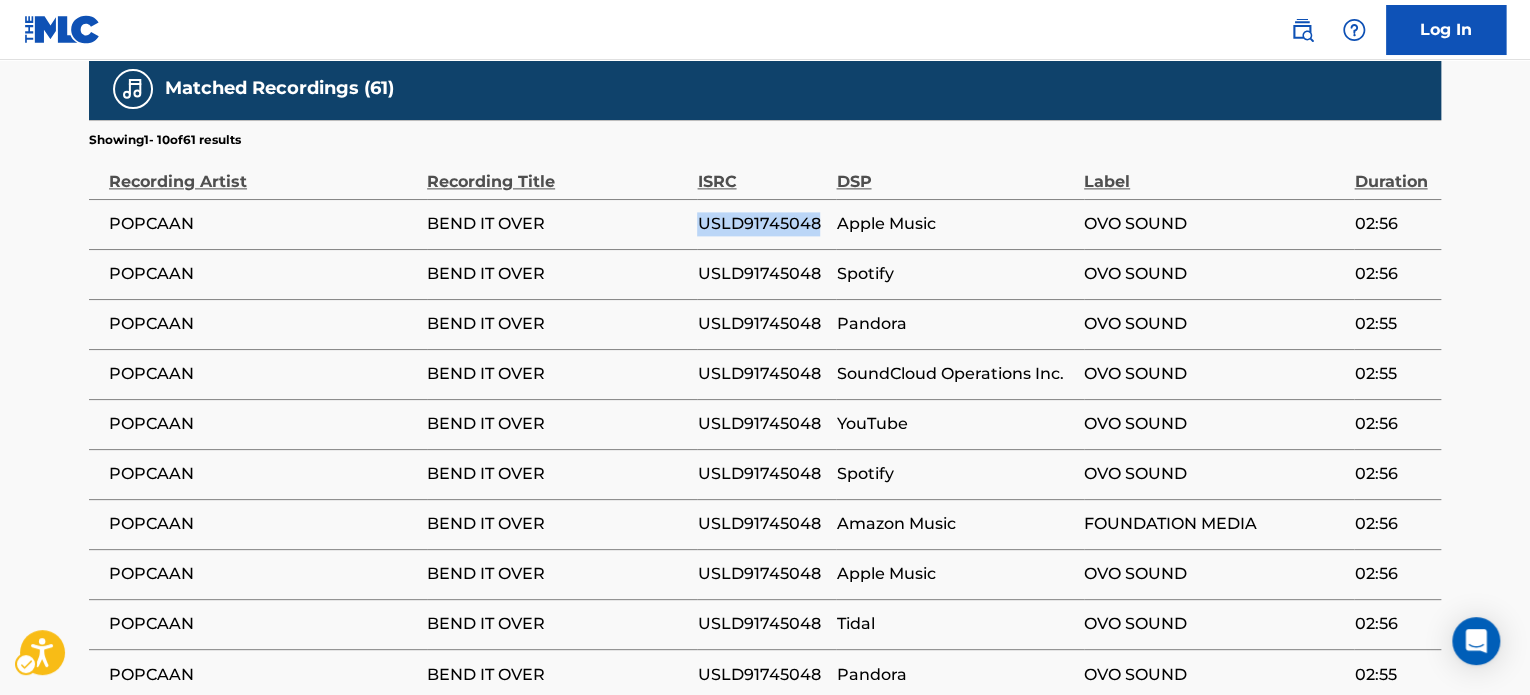 click on "USLD91745048" at bounding box center [766, 224] 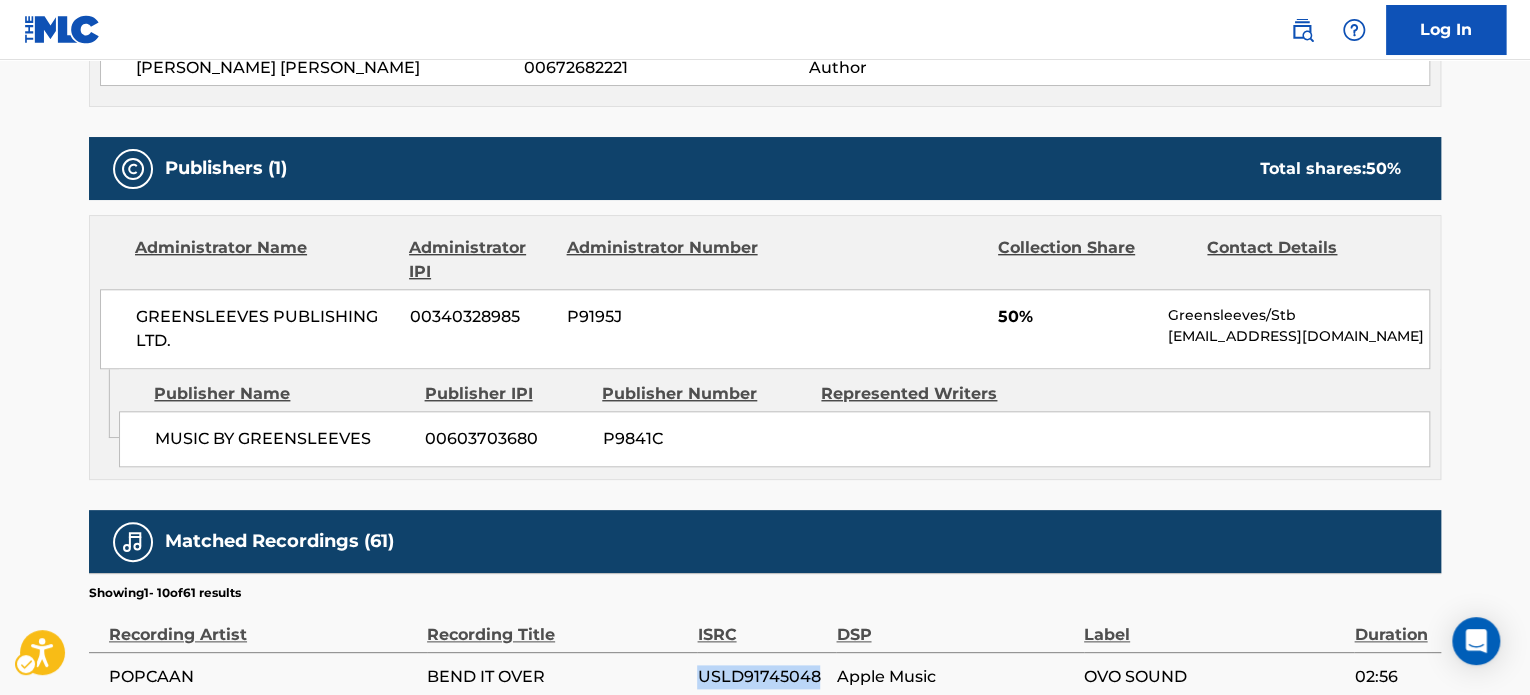 scroll, scrollTop: 764, scrollLeft: 0, axis: vertical 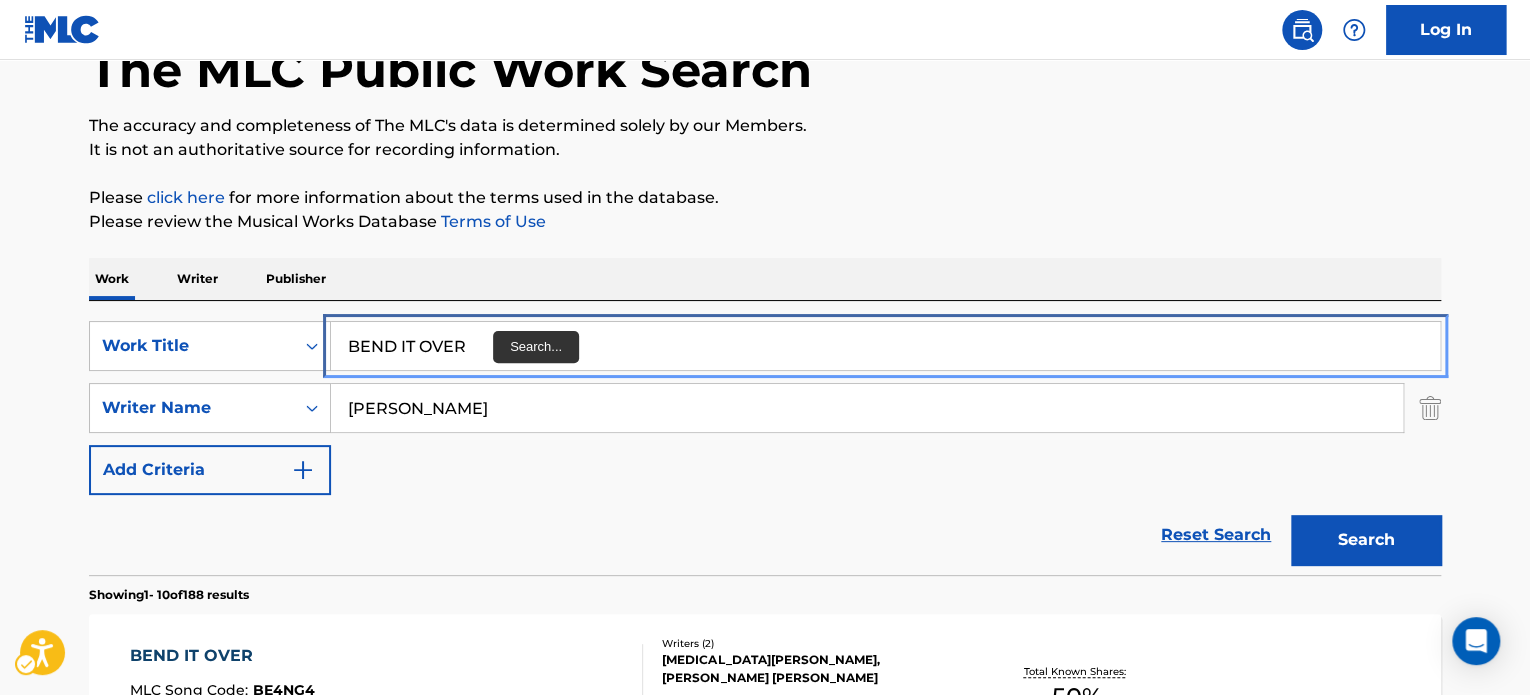 click on "BEND IT OVER" at bounding box center (885, 346) 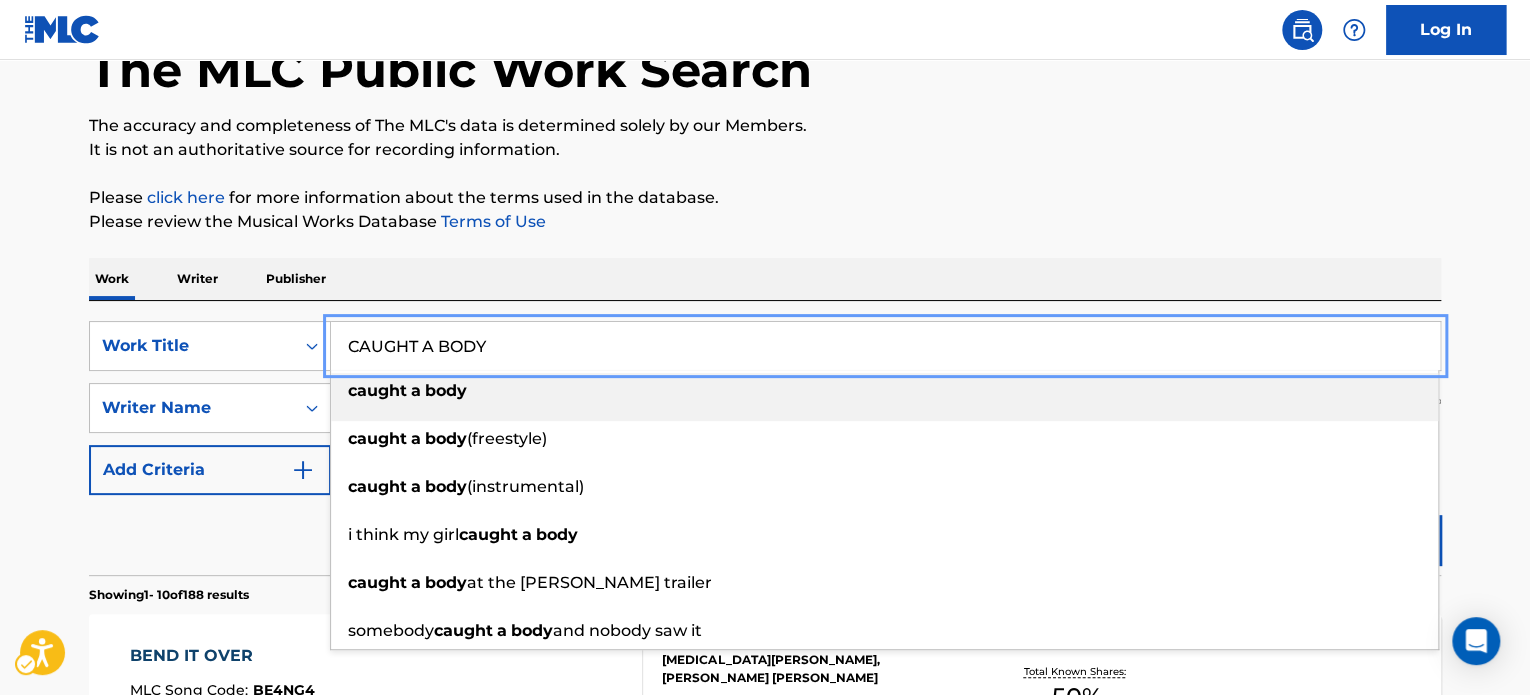 type on "CAUGHT A BODY" 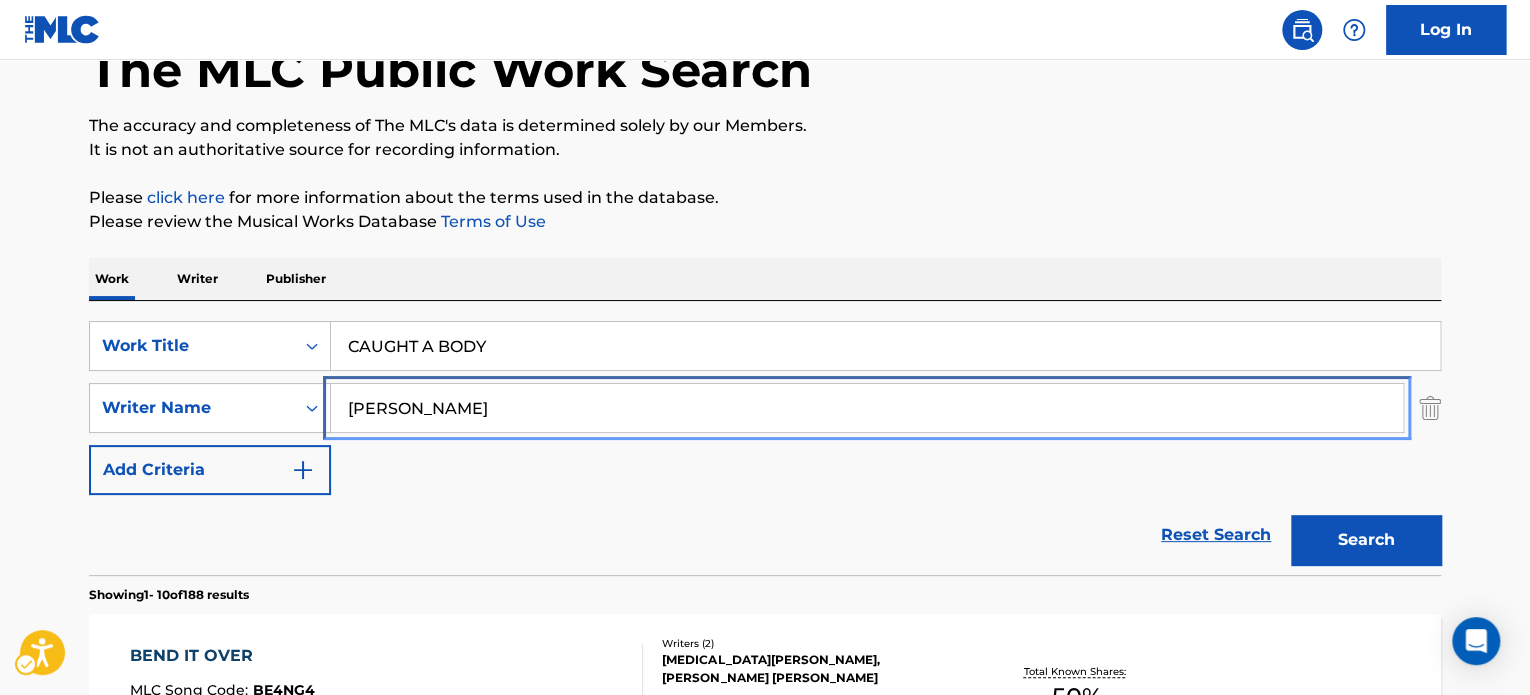 click on "[PERSON_NAME]" at bounding box center (867, 408) 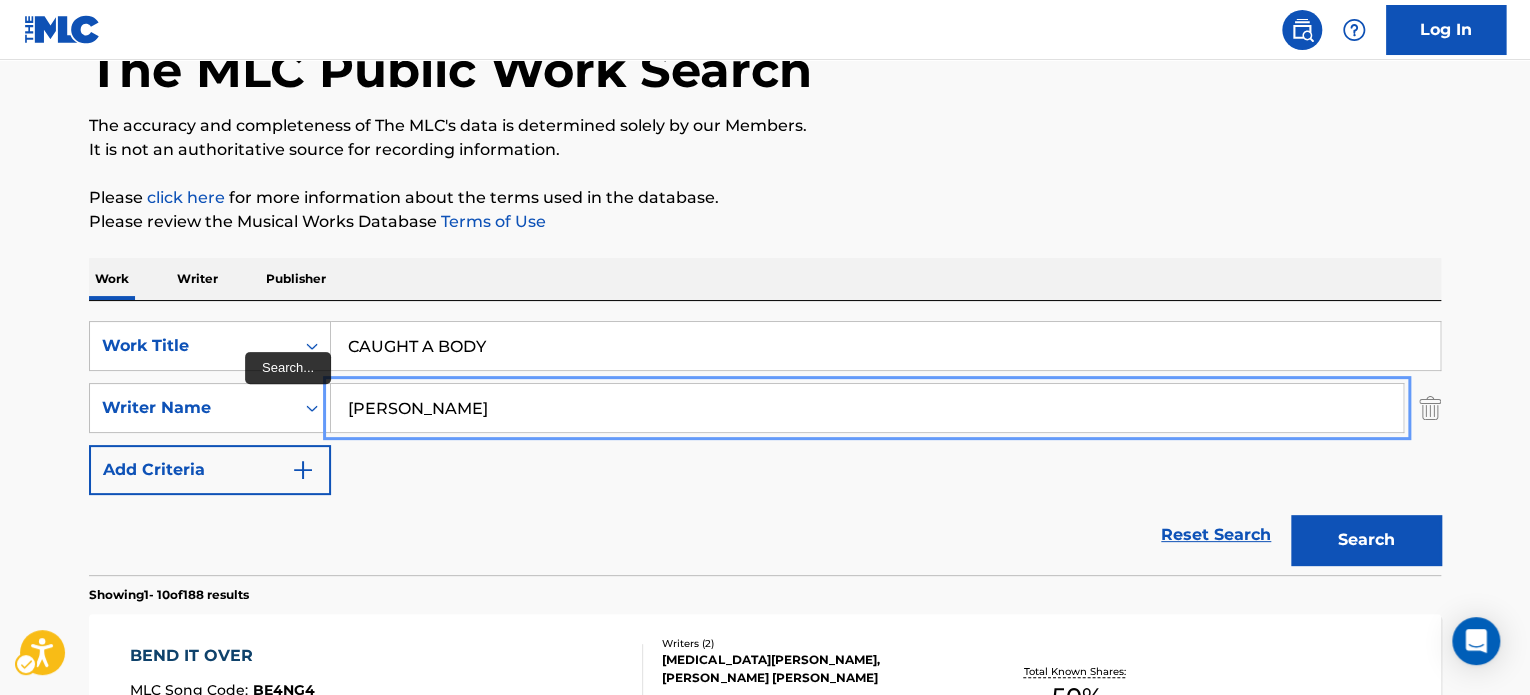 type on "[PERSON_NAME]" 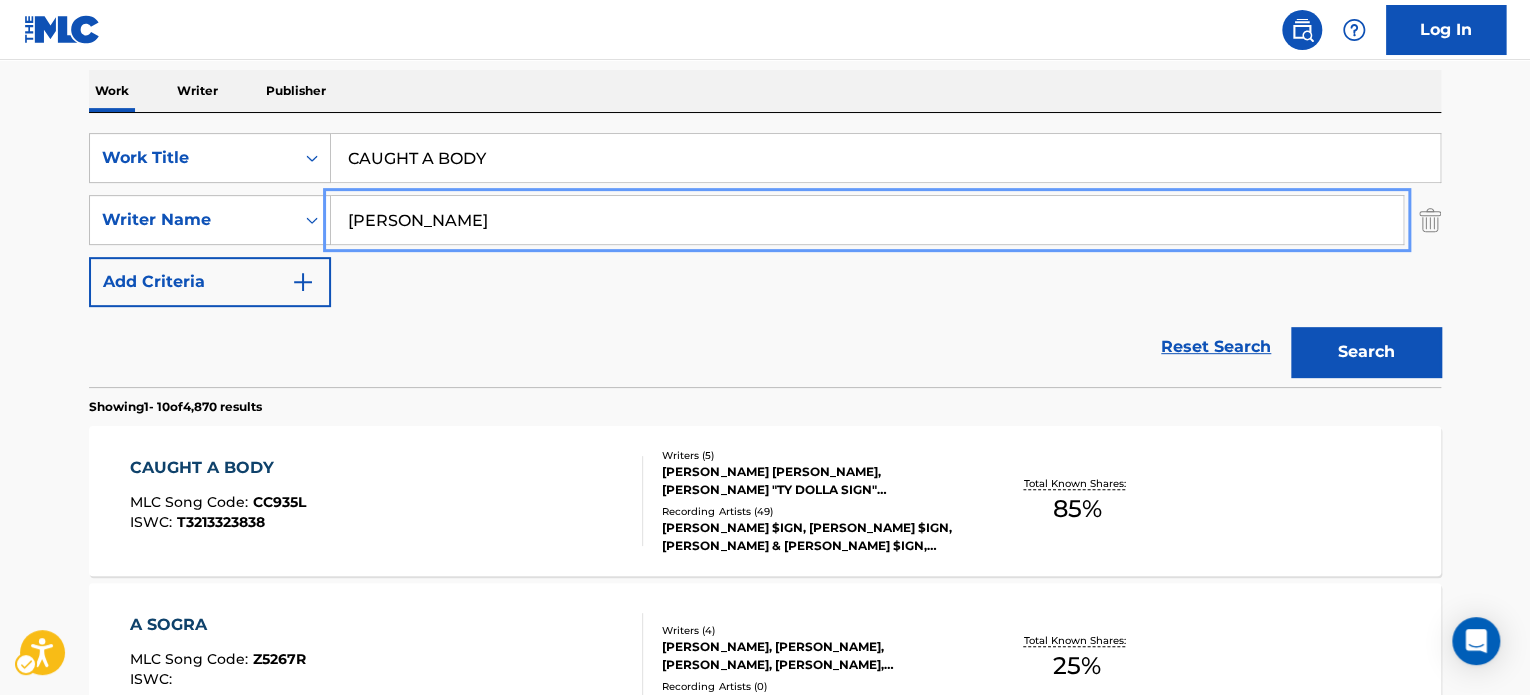 scroll, scrollTop: 324, scrollLeft: 0, axis: vertical 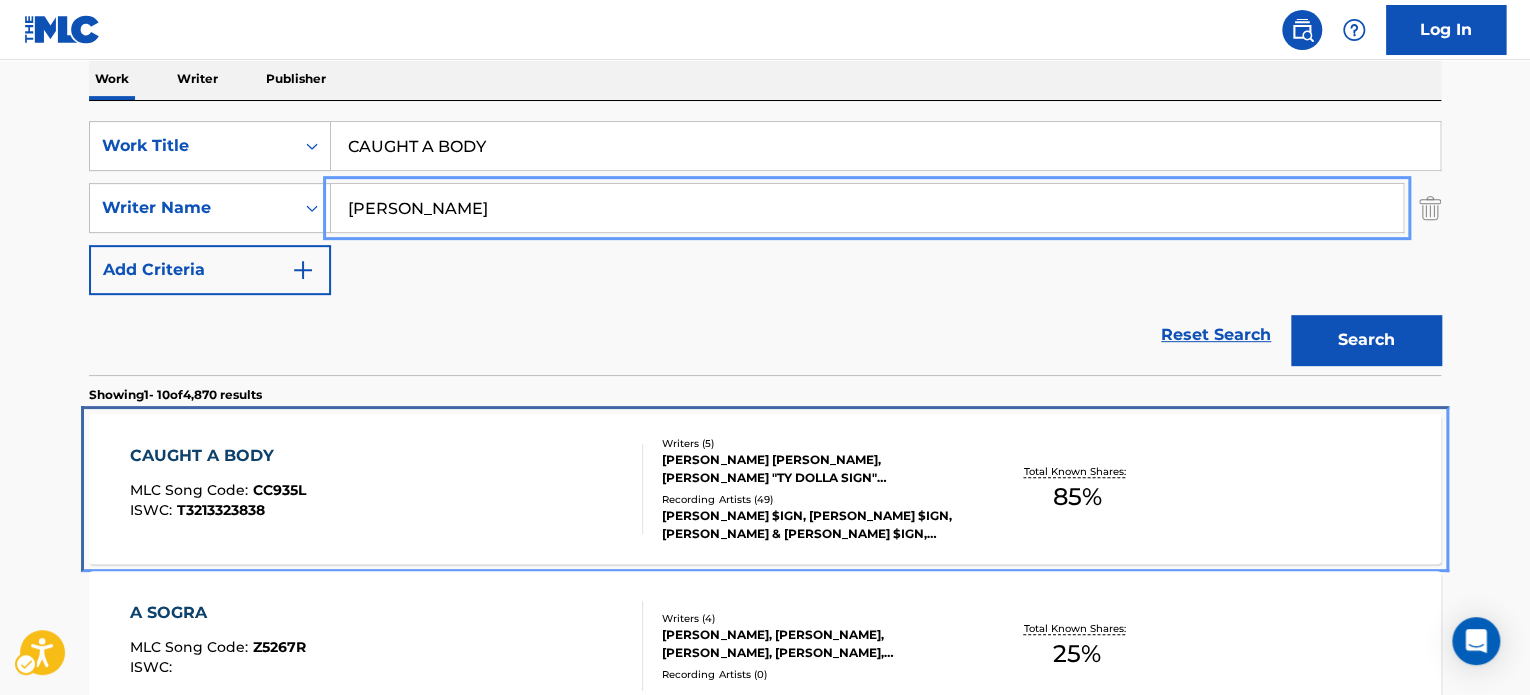 click on "CAUGHT A BODY MLC Song Code : CC935L ISWC : T3213323838" at bounding box center (387, 489) 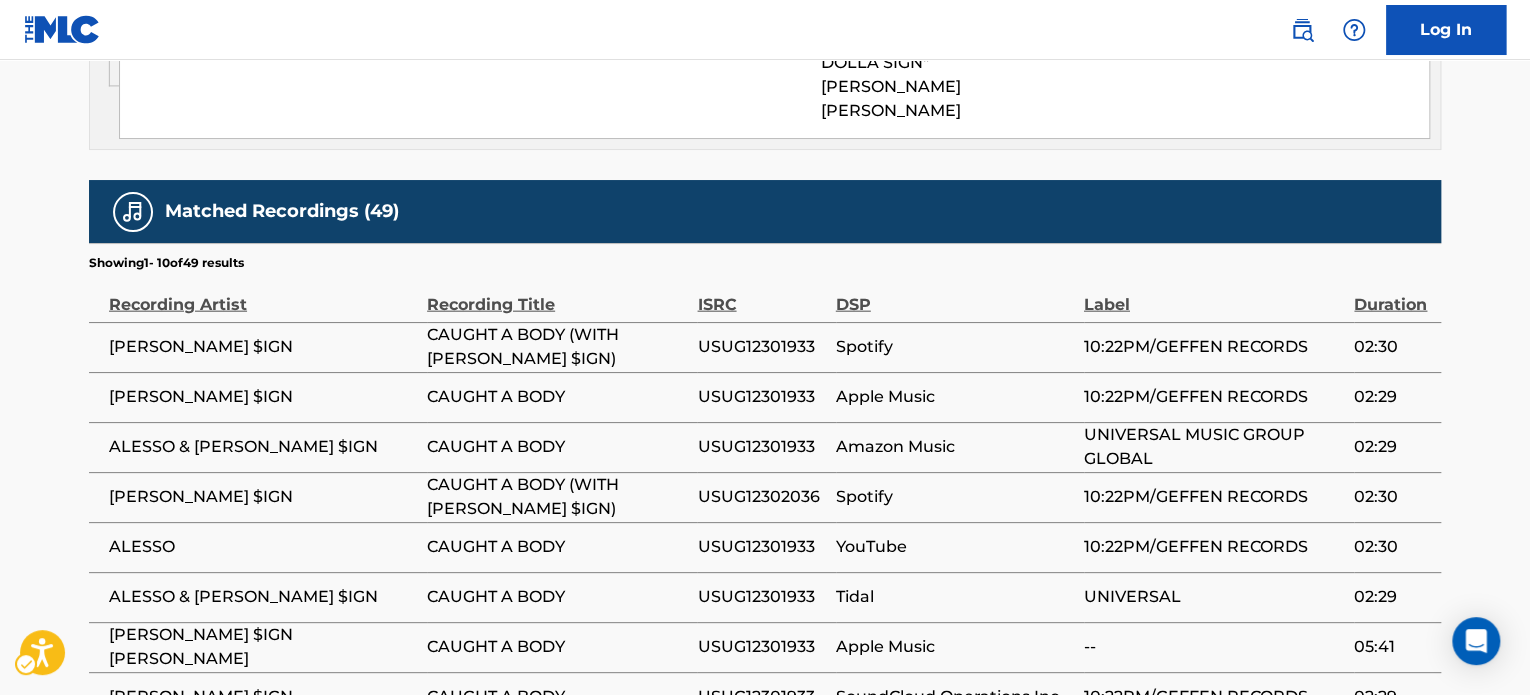 scroll, scrollTop: 2200, scrollLeft: 0, axis: vertical 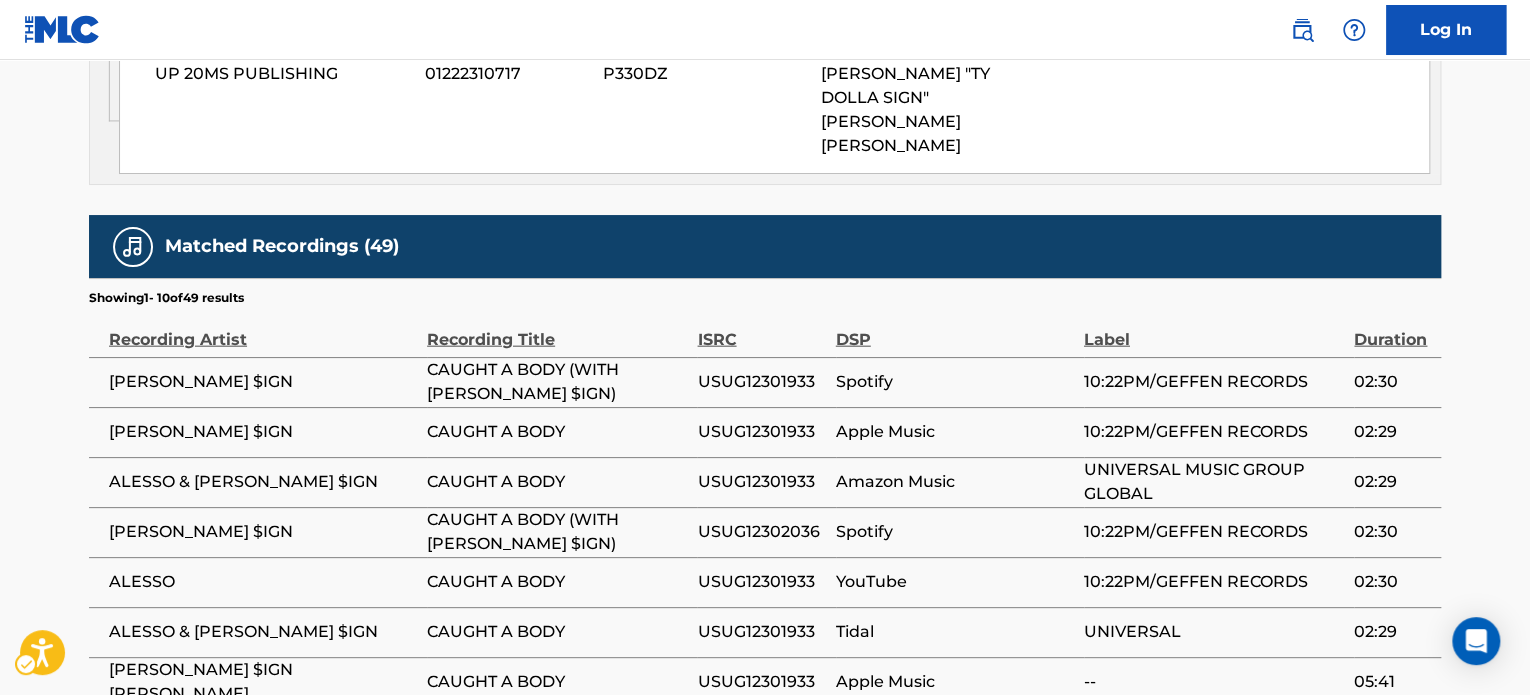 click on "USUG12301933" at bounding box center [761, 382] 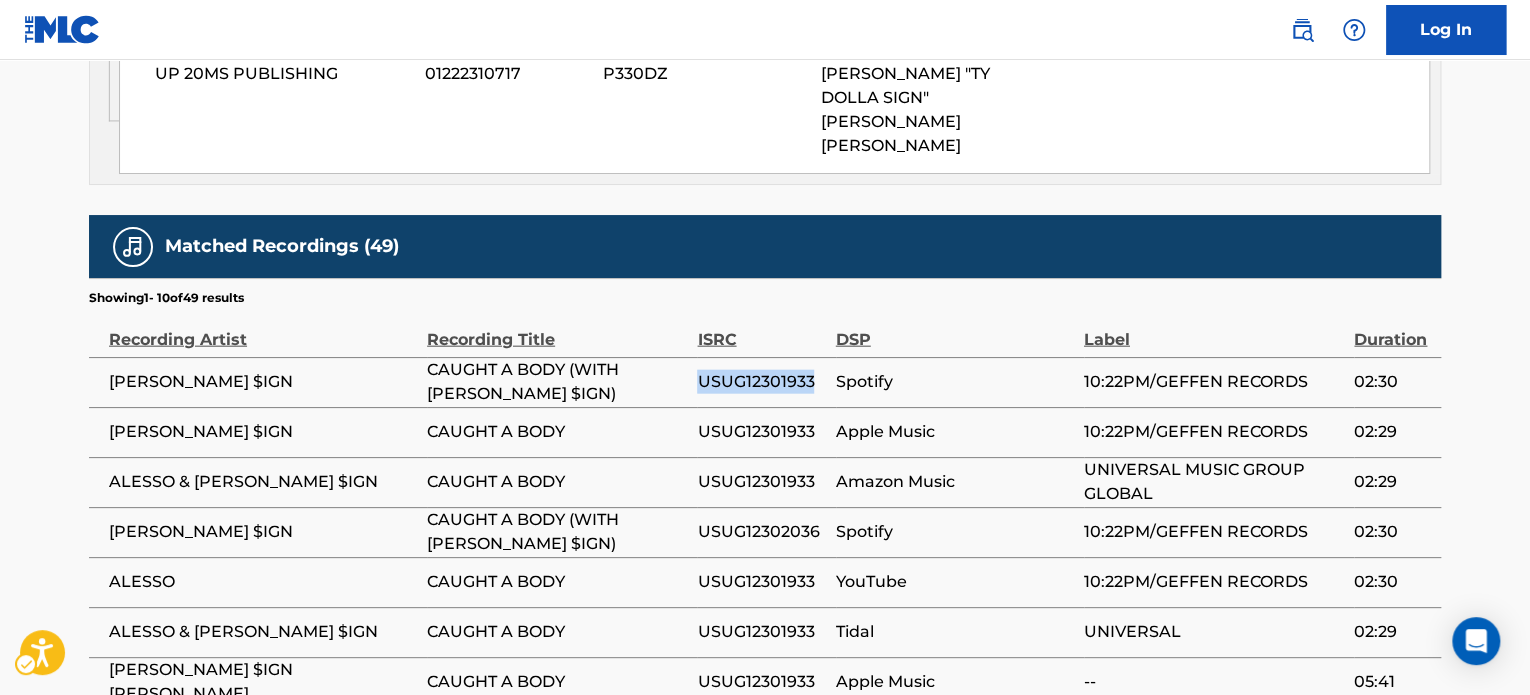 click on "USUG12301933" at bounding box center (761, 382) 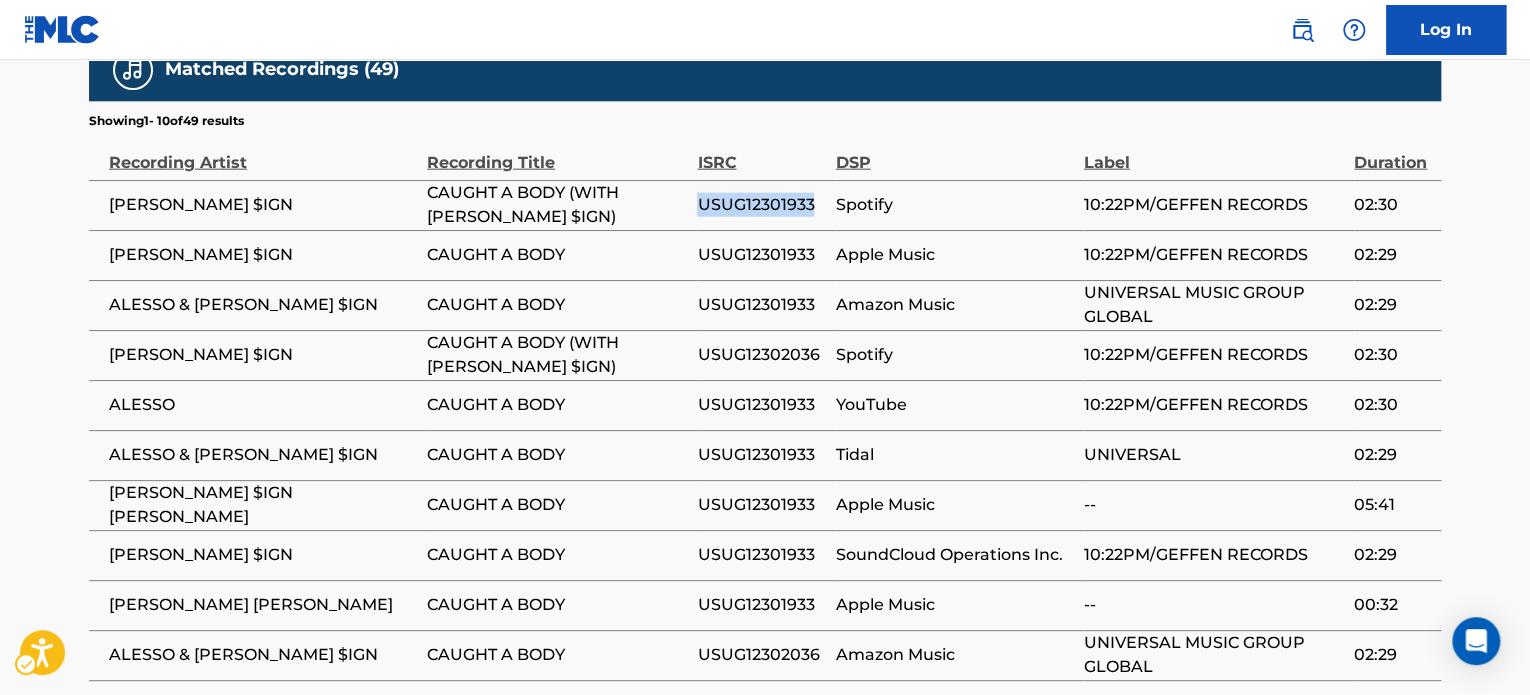 scroll, scrollTop: 2441, scrollLeft: 0, axis: vertical 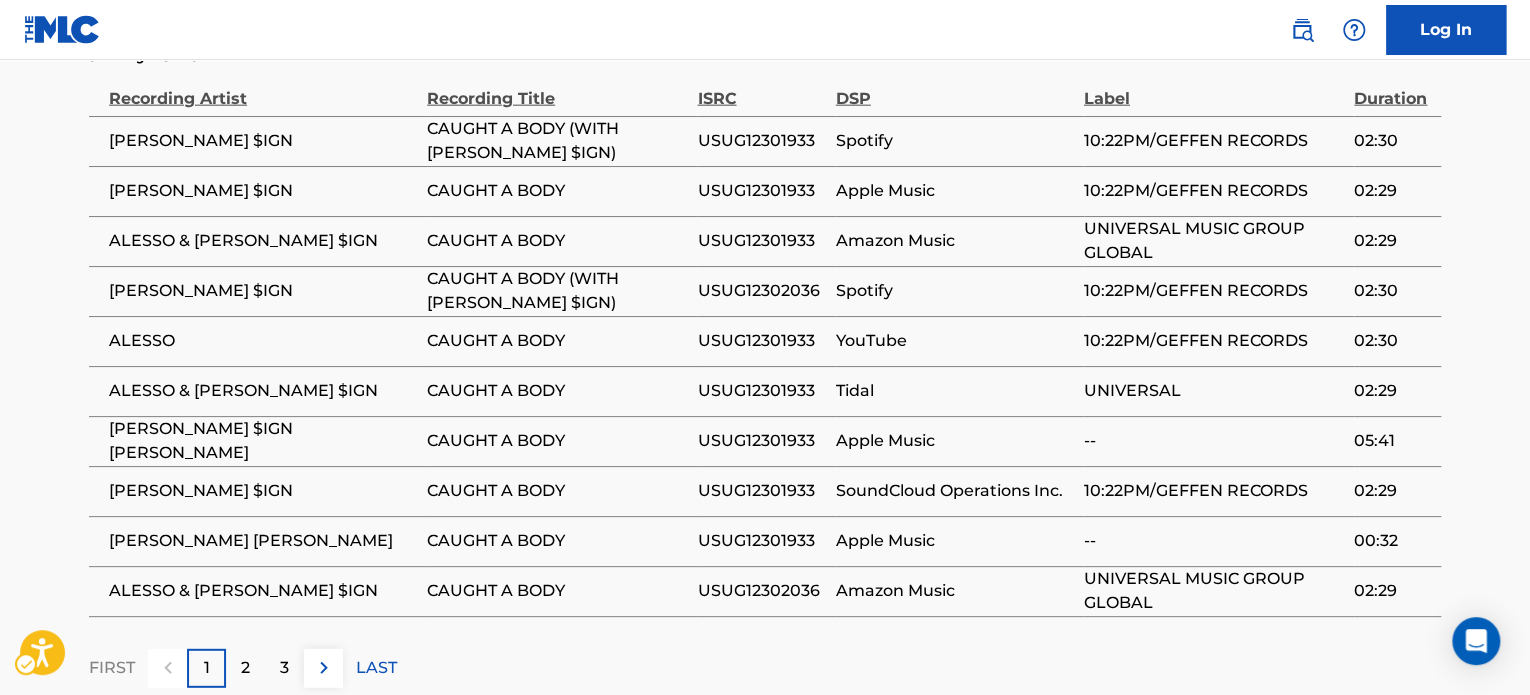 click on "USUG12302036" at bounding box center [761, 591] 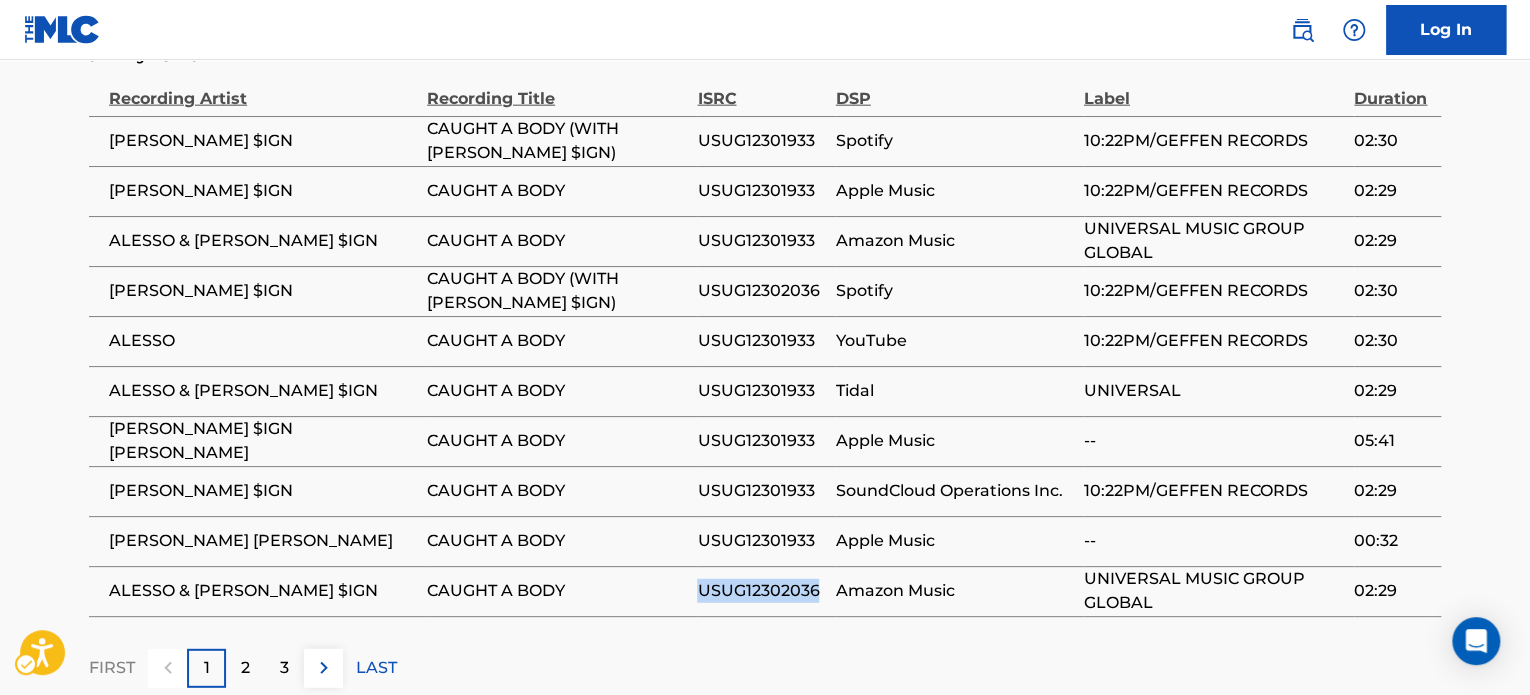 click on "USUG12302036" at bounding box center (761, 591) 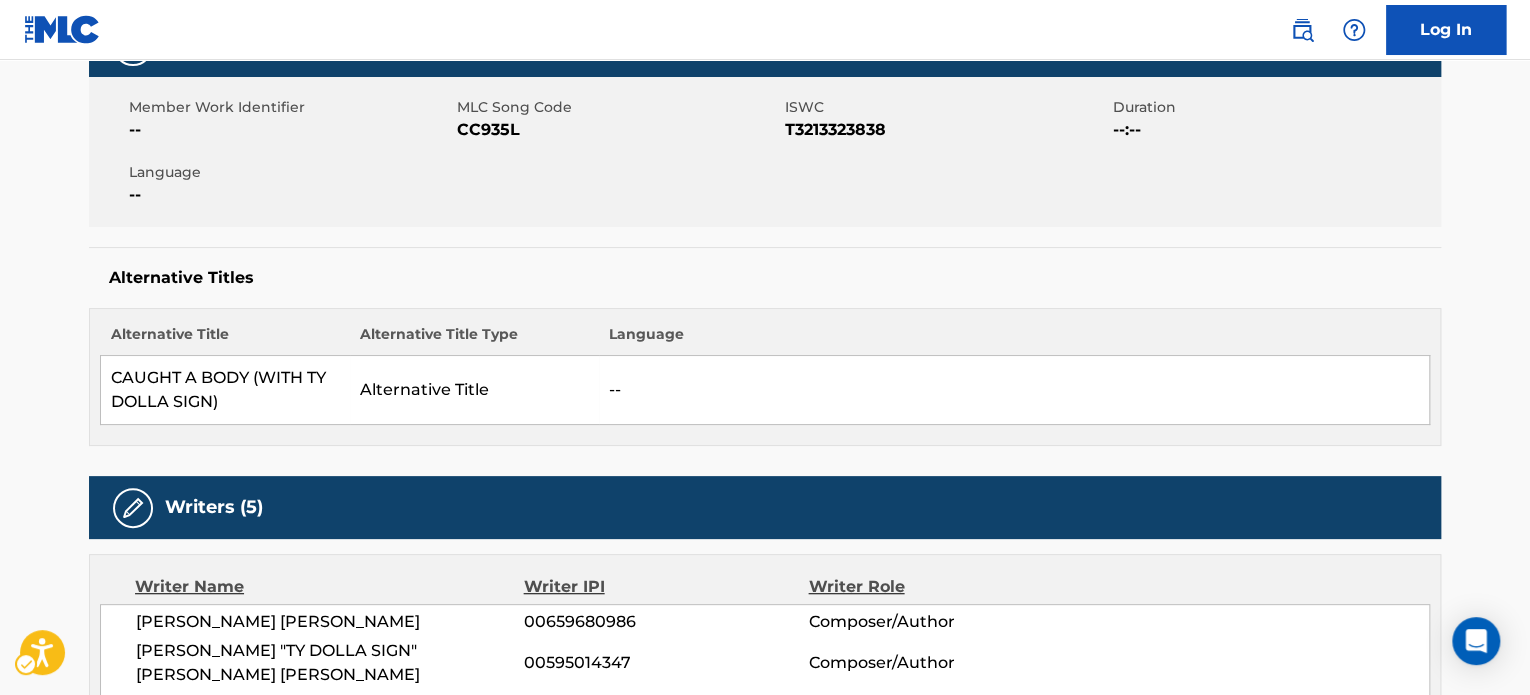 scroll, scrollTop: 341, scrollLeft: 0, axis: vertical 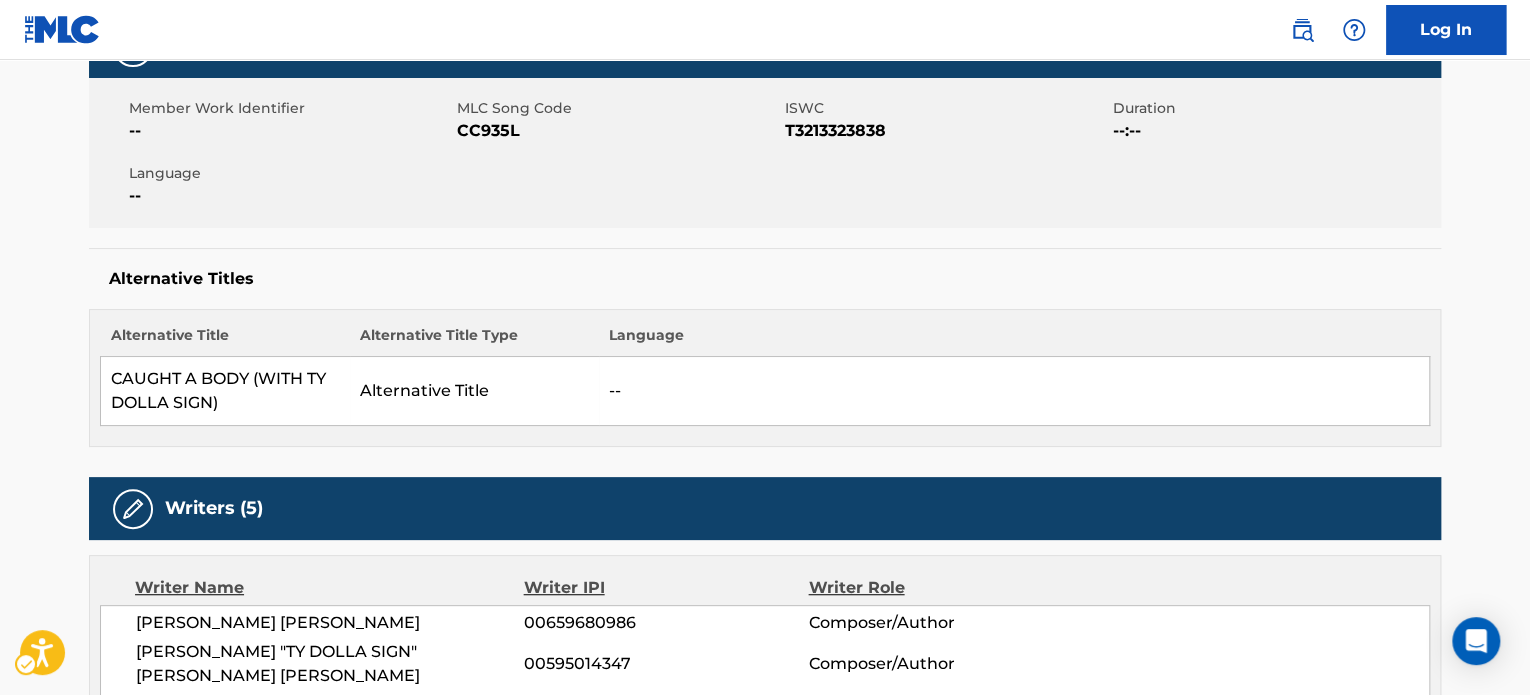click on "ISWC -  T3213323838" at bounding box center (946, 131) 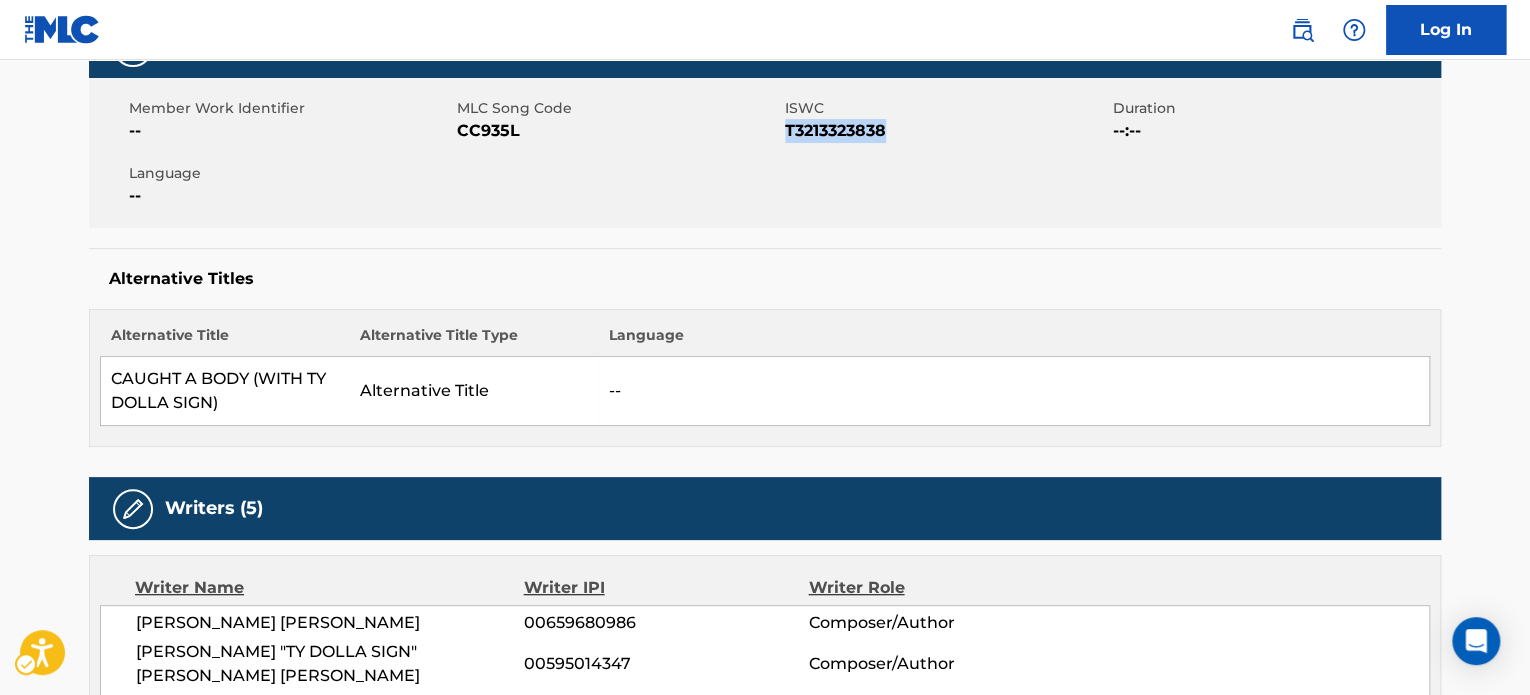 click on "ISWC -  T3213323838" at bounding box center (946, 131) 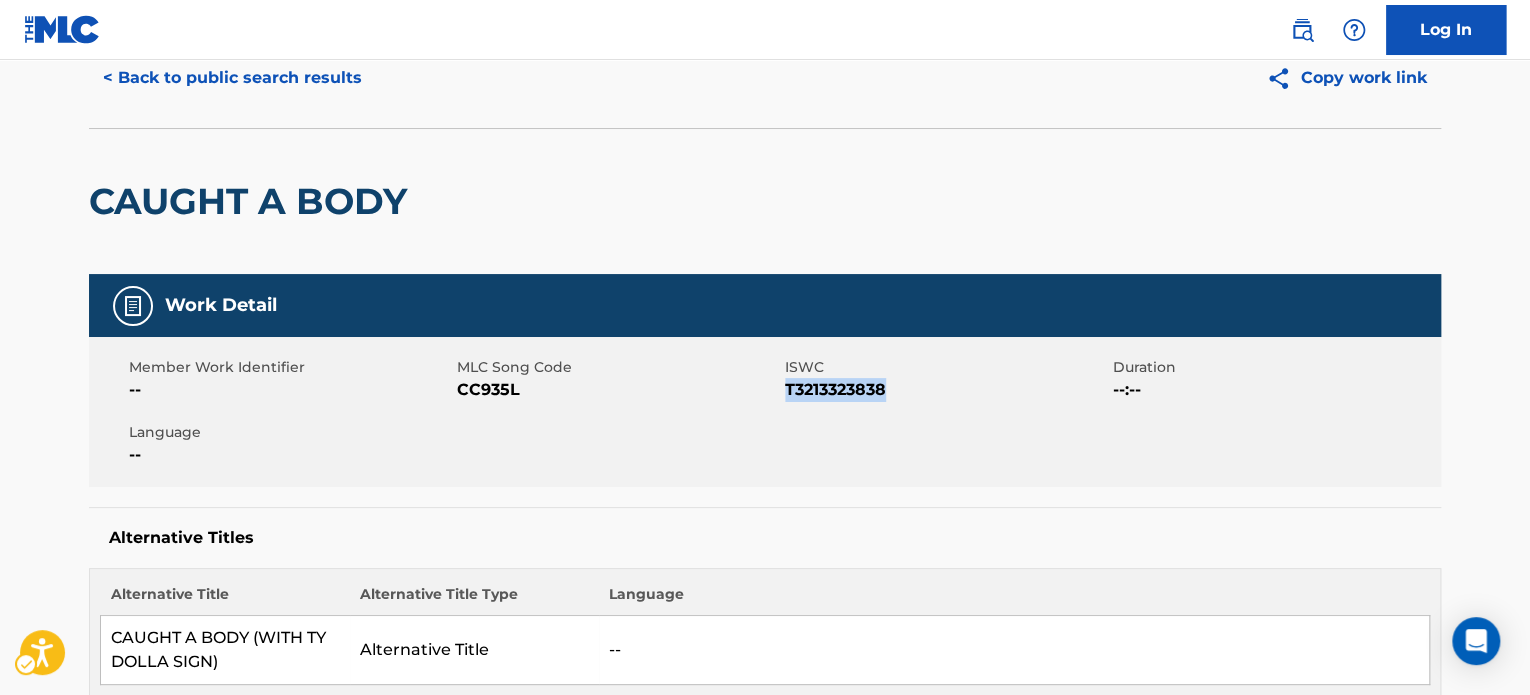 scroll, scrollTop: 0, scrollLeft: 0, axis: both 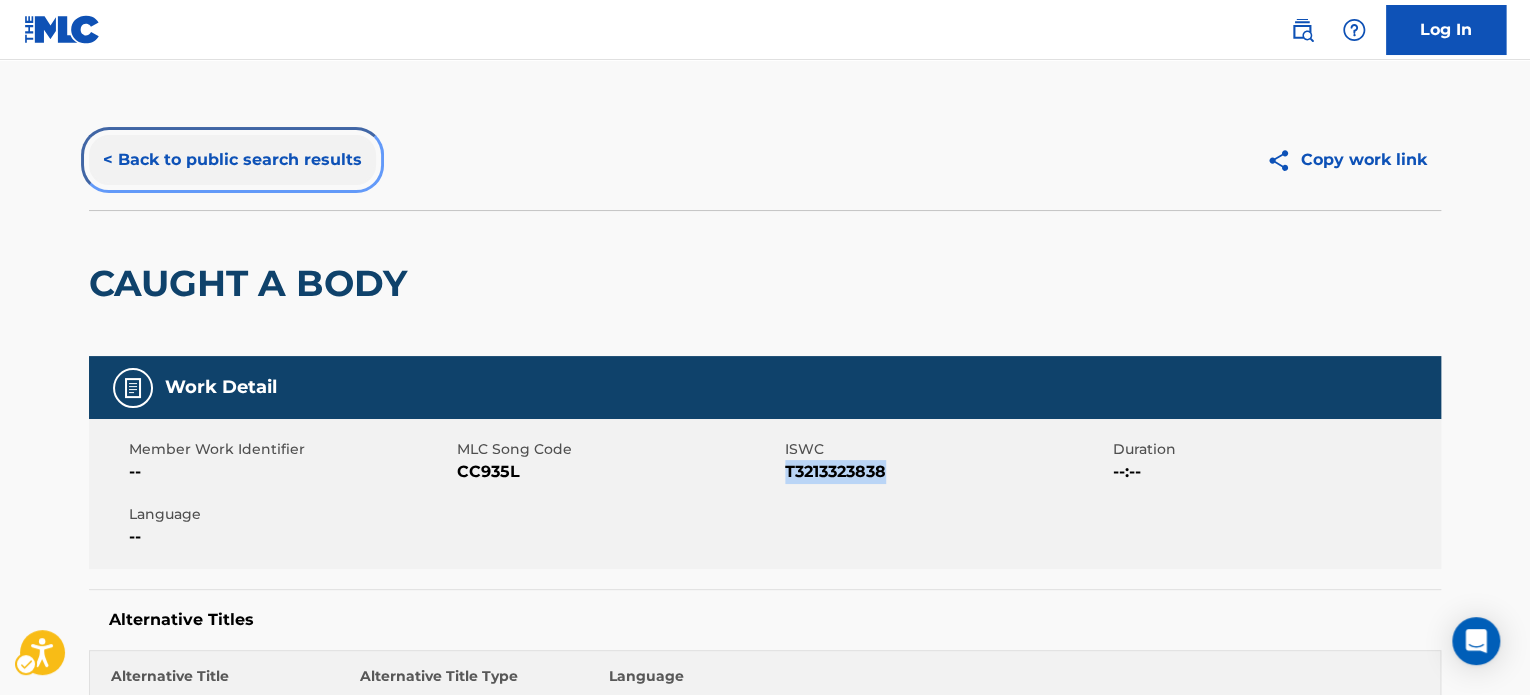 click on "< Back to public search results" at bounding box center (232, 160) 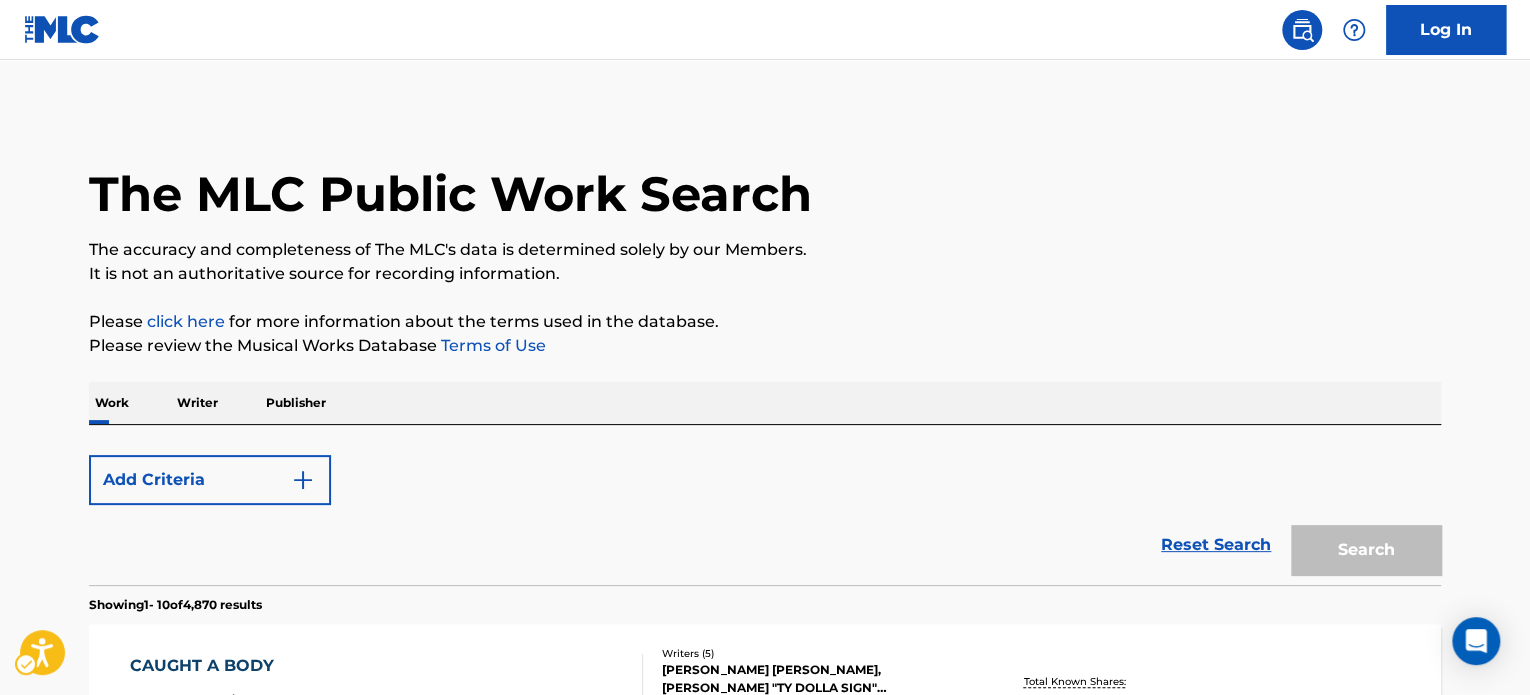 scroll, scrollTop: 324, scrollLeft: 0, axis: vertical 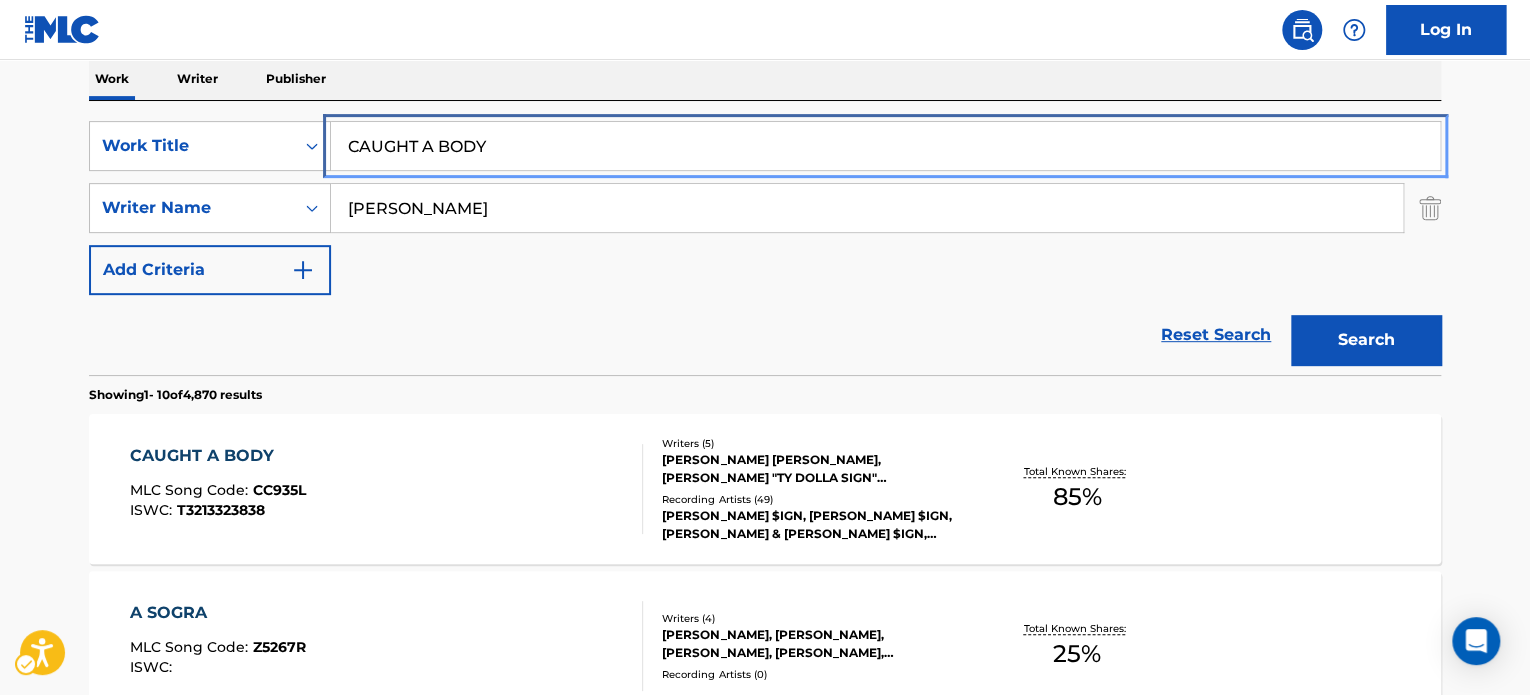 click on "CAUGHT A BODY" at bounding box center (885, 146) 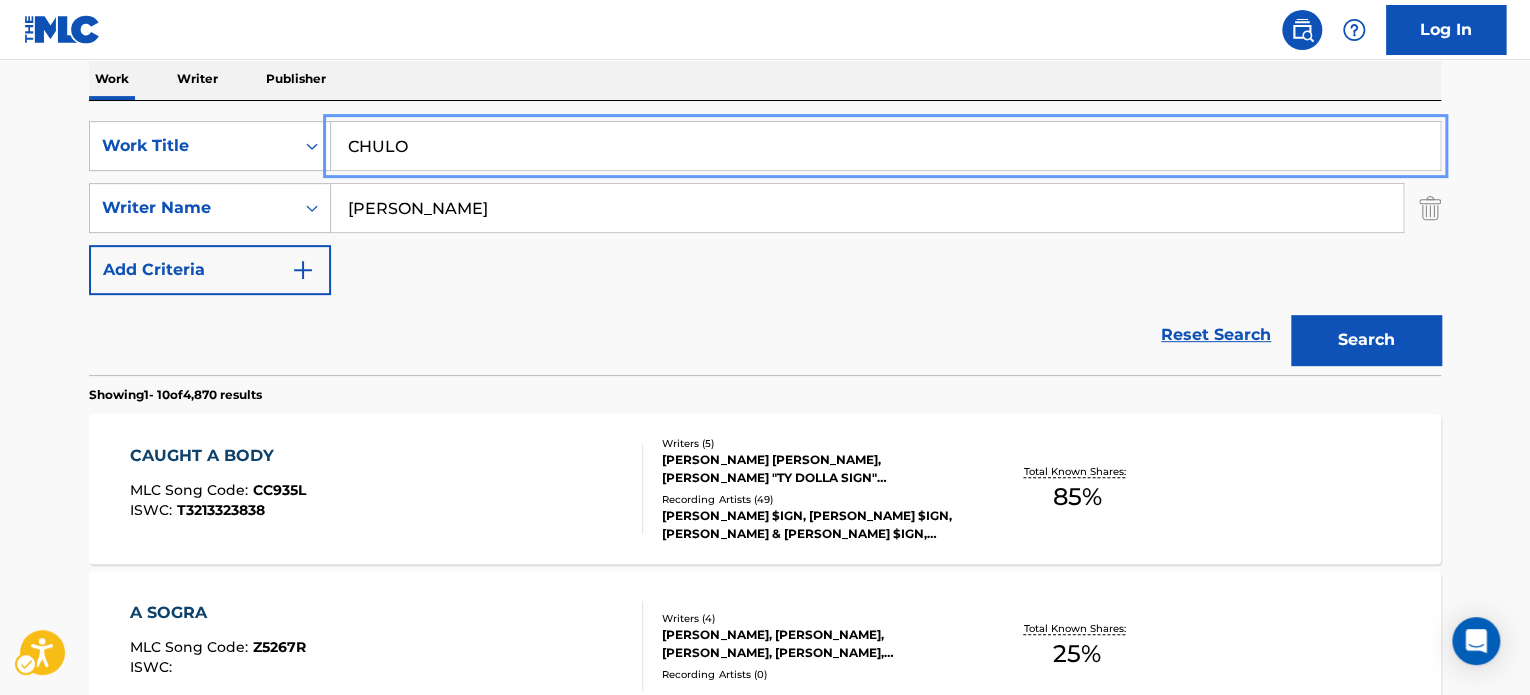type on "CHULO" 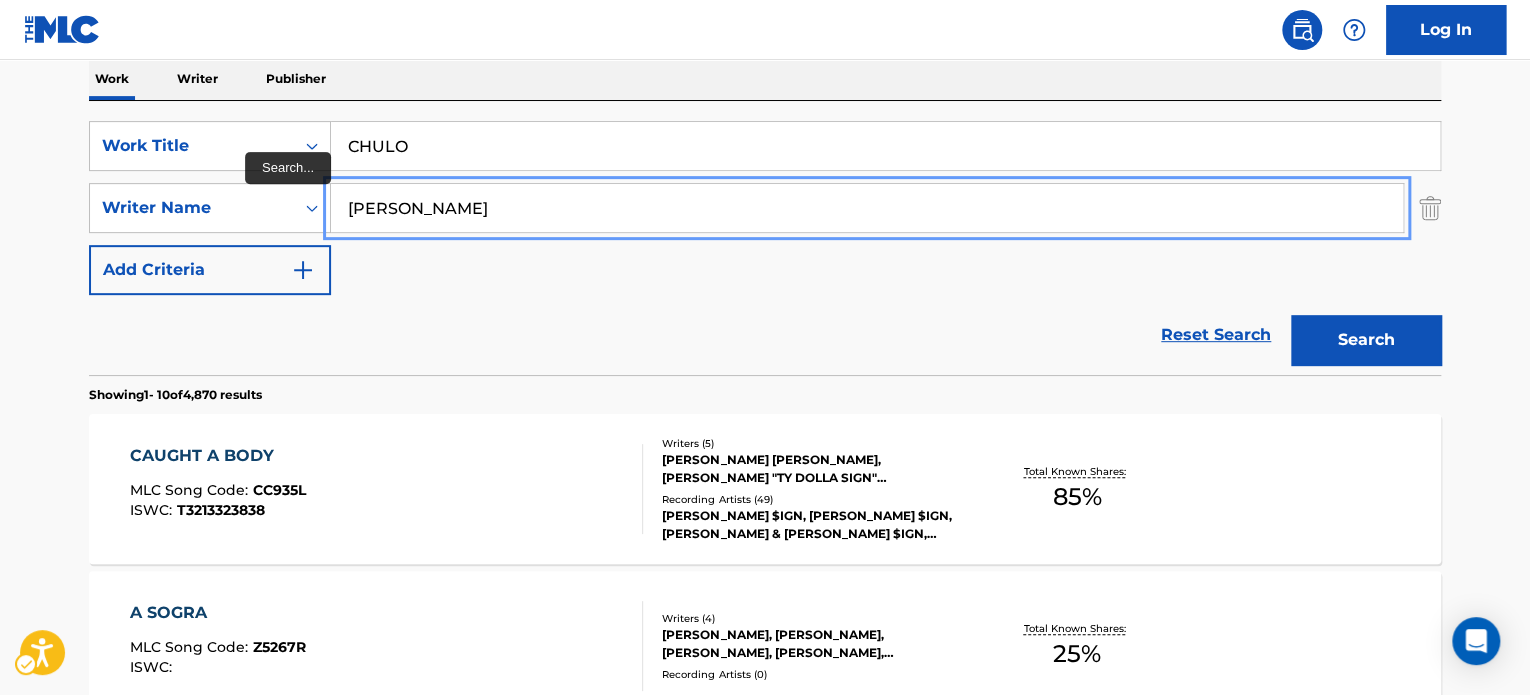 type on "[PERSON_NAME]" 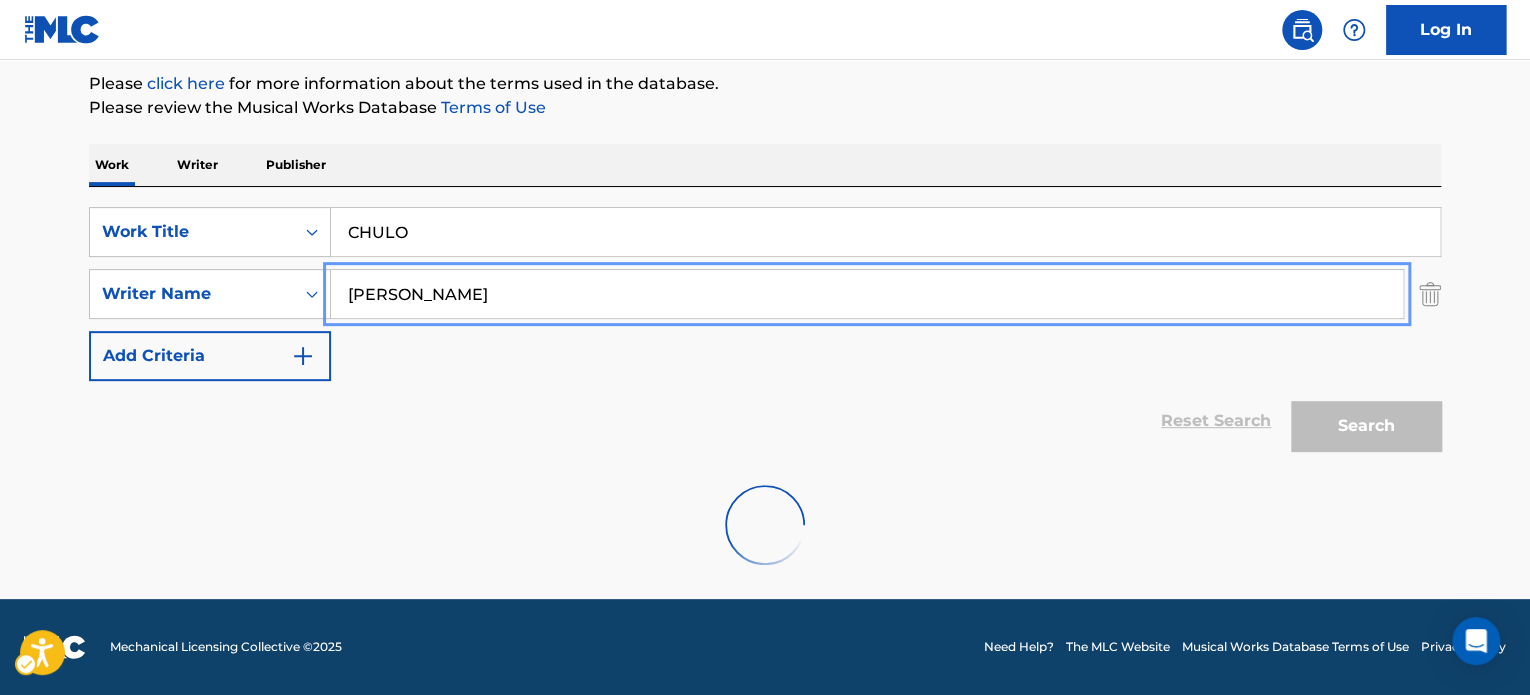 scroll, scrollTop: 237, scrollLeft: 0, axis: vertical 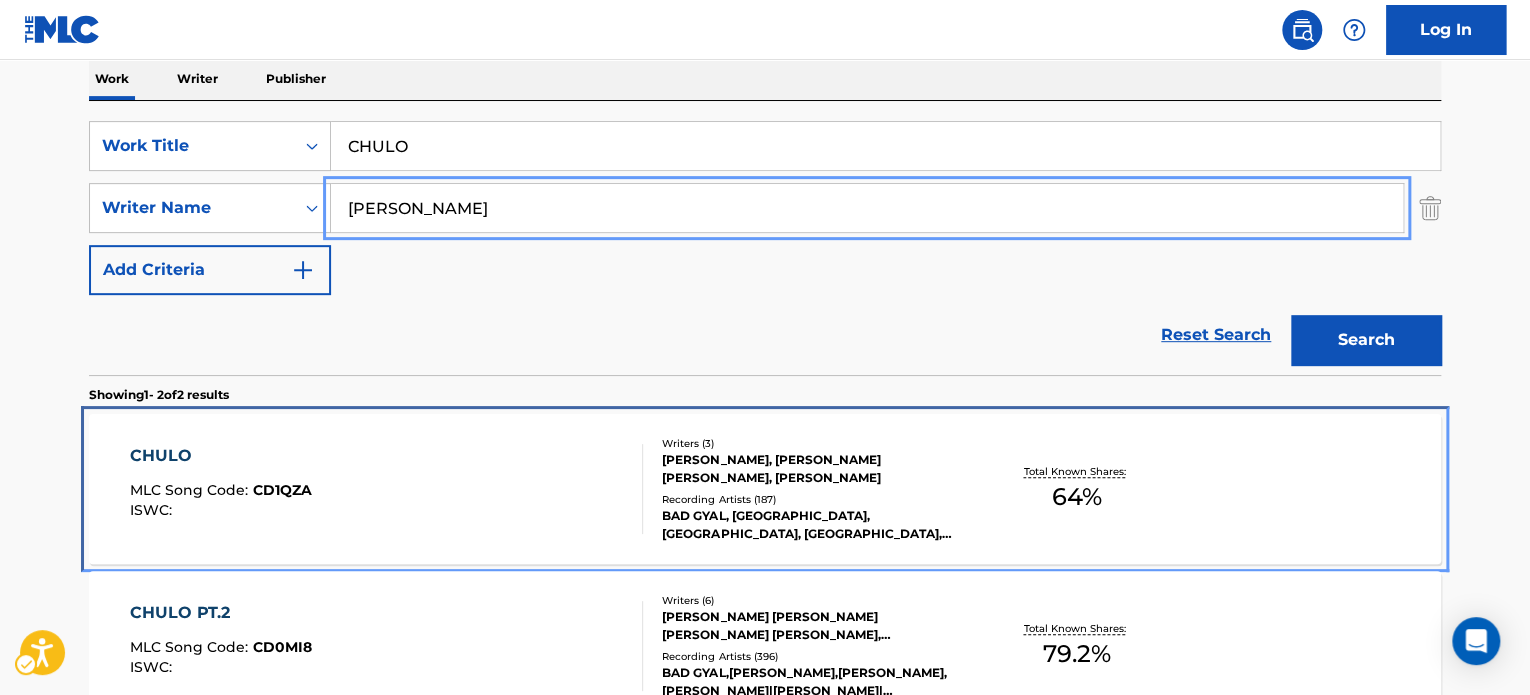 click on "CHULO MLC Song Code : CD1QZA ISWC :" at bounding box center [387, 489] 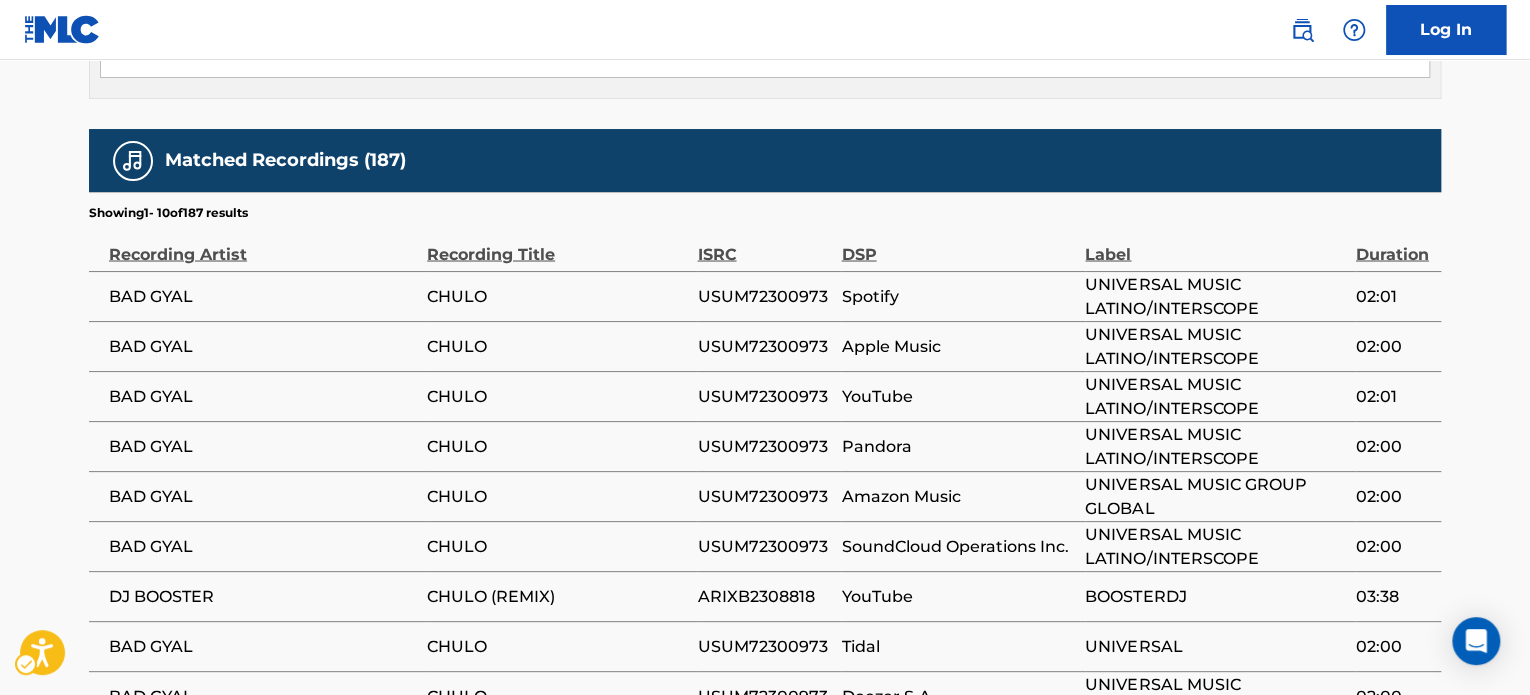 scroll, scrollTop: 1700, scrollLeft: 0, axis: vertical 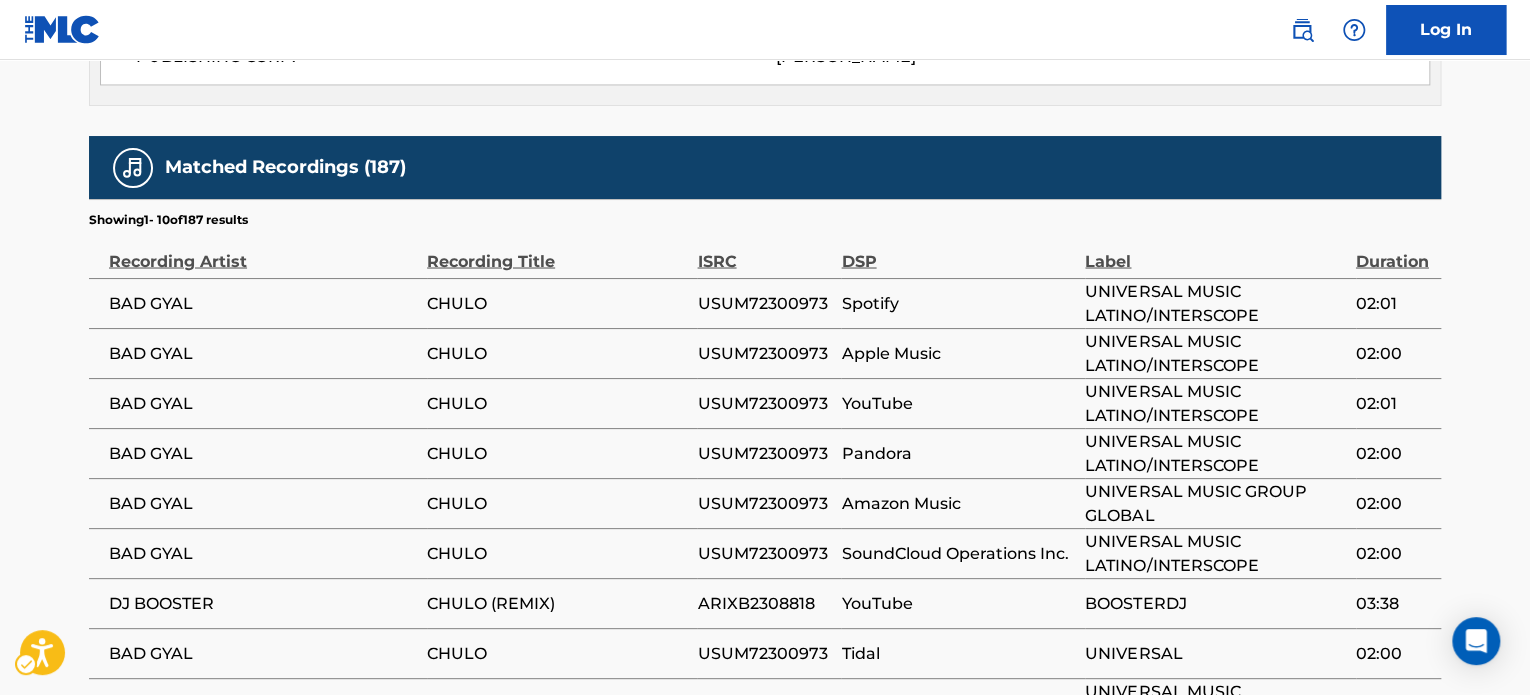 click on "USUM72300973" at bounding box center (764, 303) 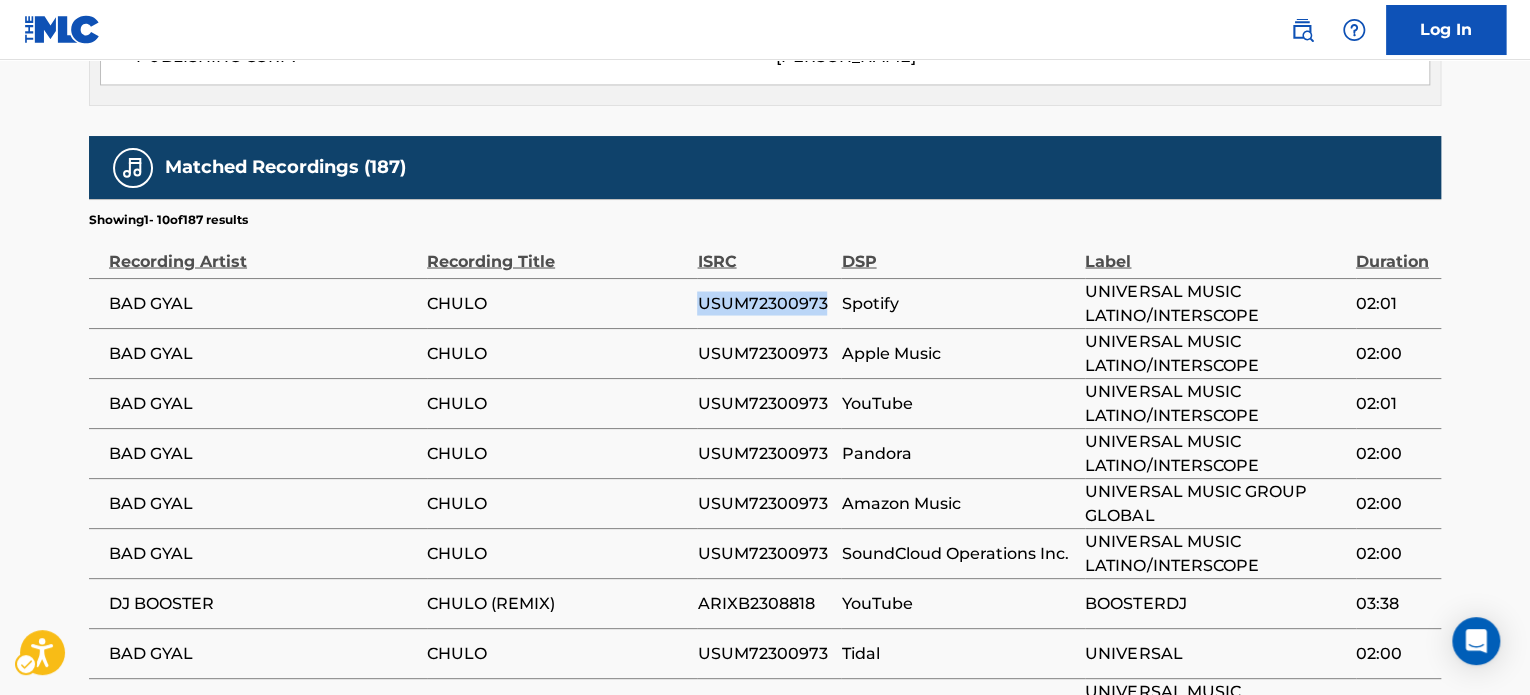 click on "USUM72300973" at bounding box center [764, 303] 